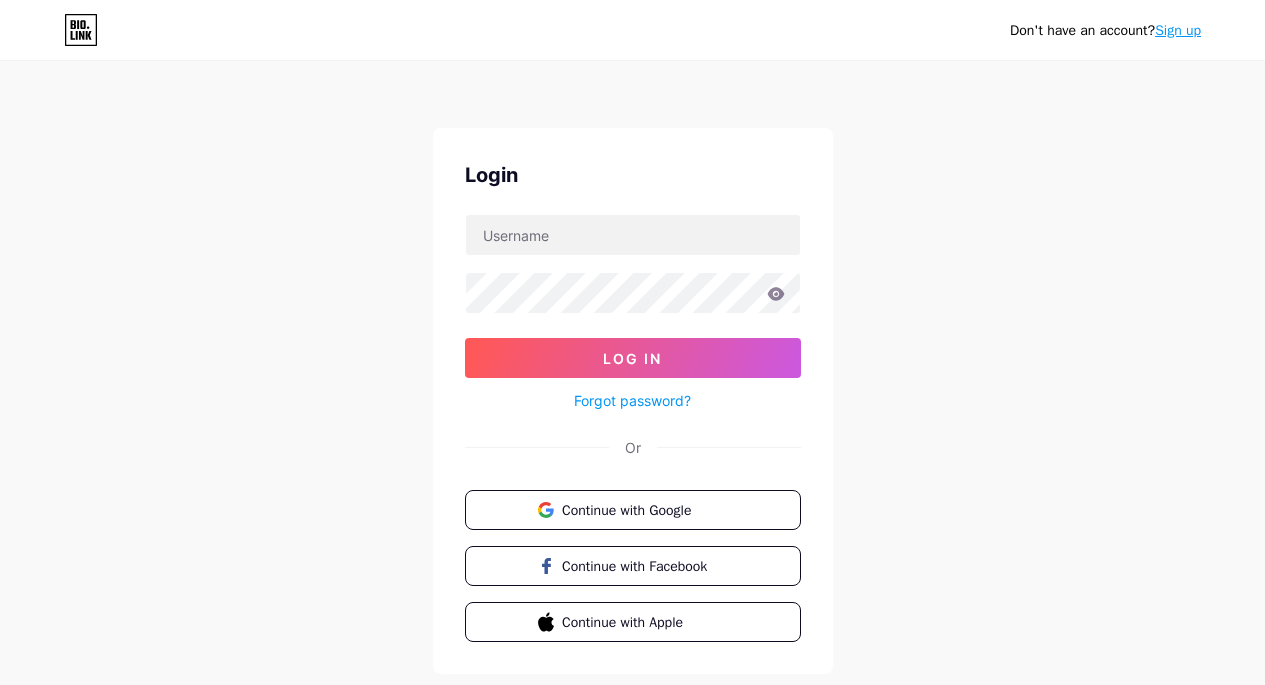 scroll, scrollTop: 0, scrollLeft: 0, axis: both 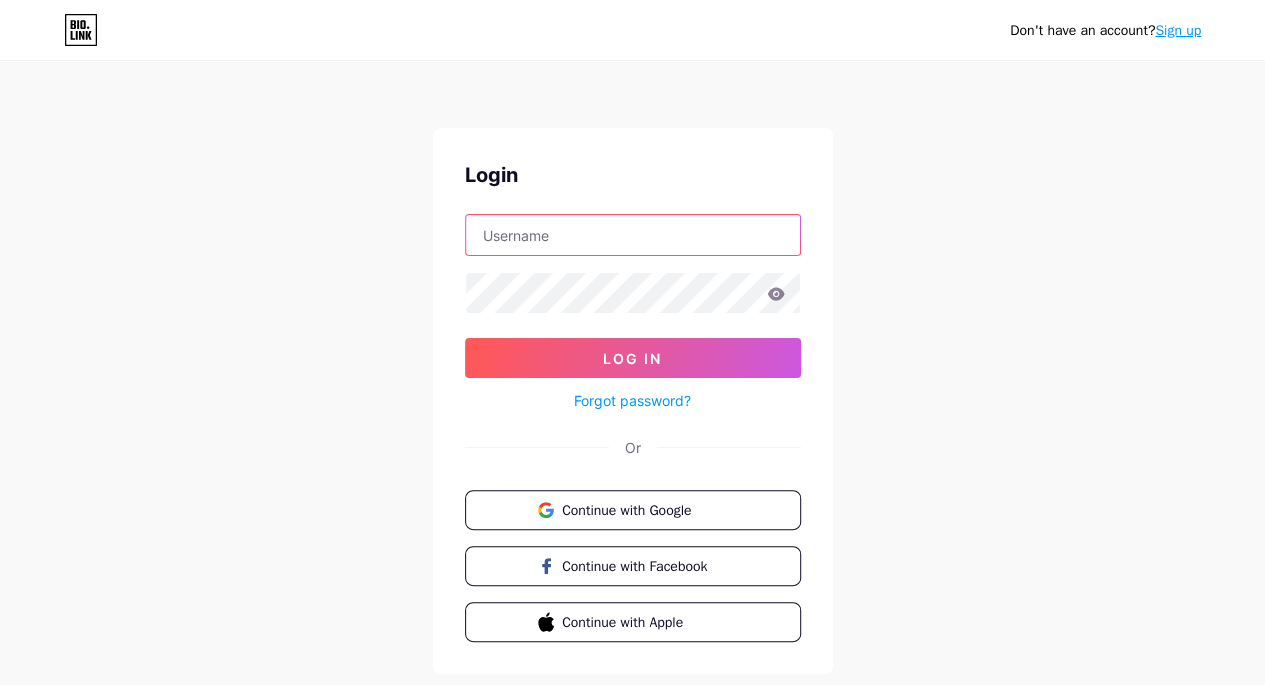 click at bounding box center (633, 235) 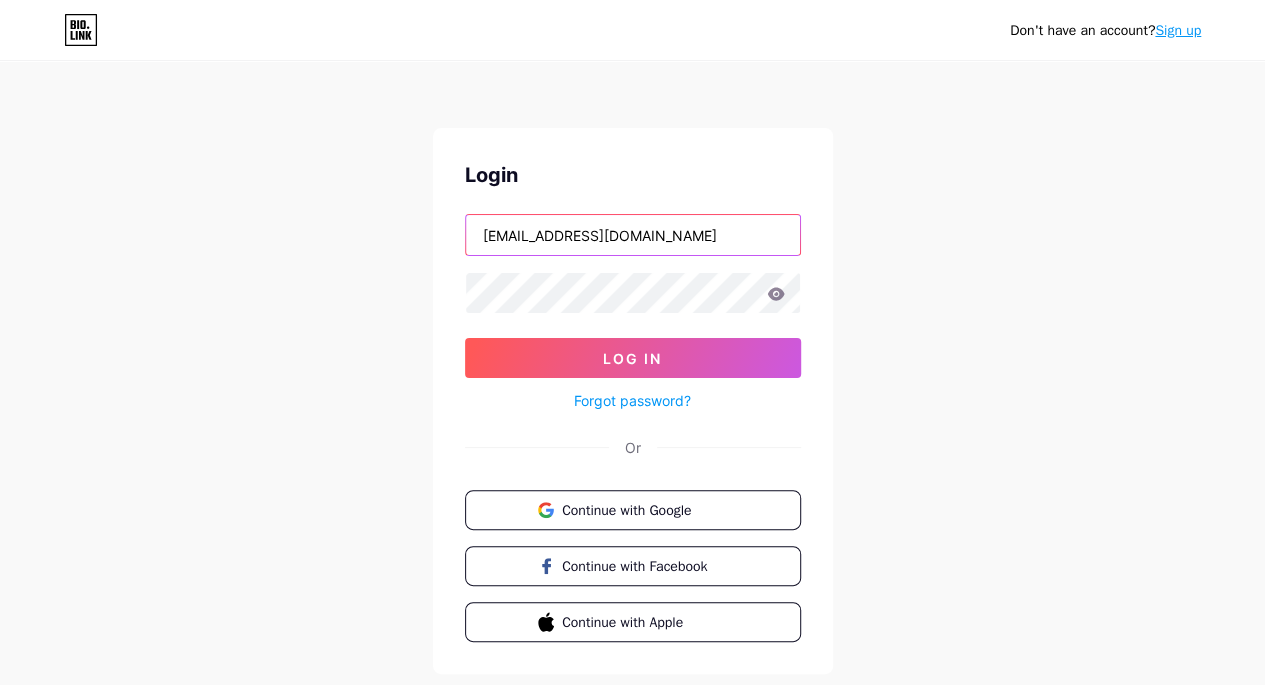 type on "[EMAIL_ADDRESS][DOMAIN_NAME]" 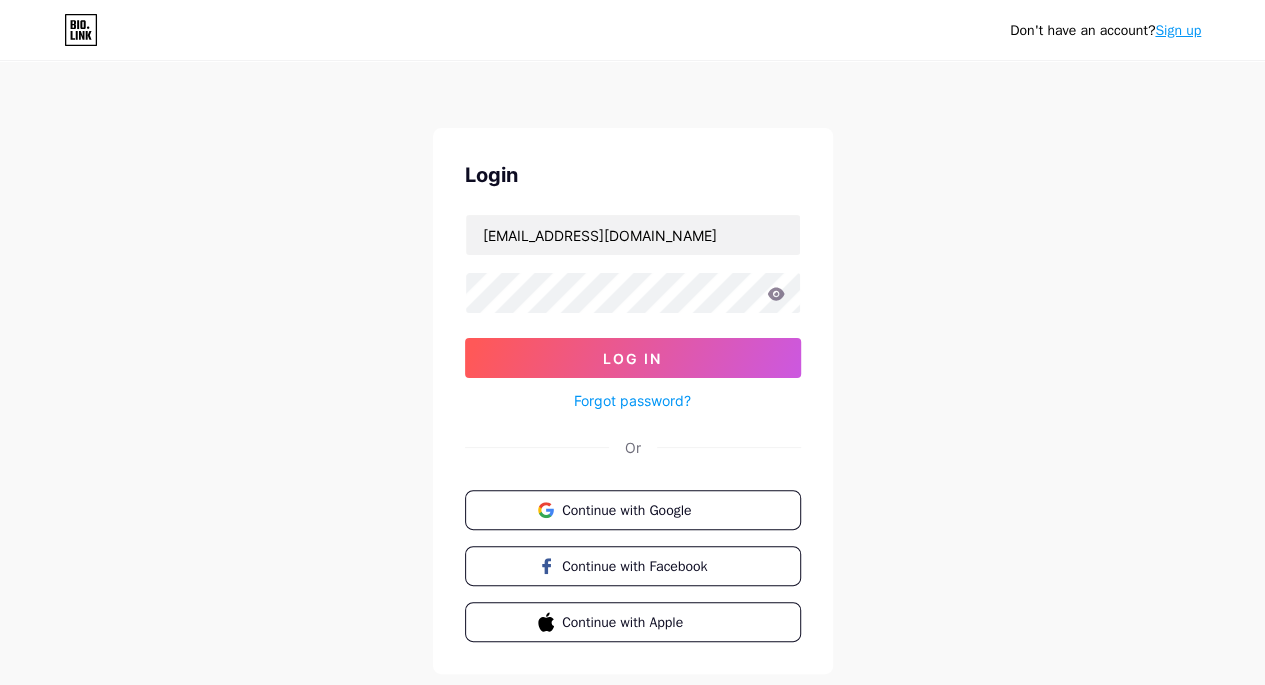 click on "Don't have an account?  Sign up   Login     sahal.upswing@gmail.com               Log In
Forgot password?
Or       Continue with Google     Continue with Facebook
Continue with Apple" at bounding box center [632, 369] 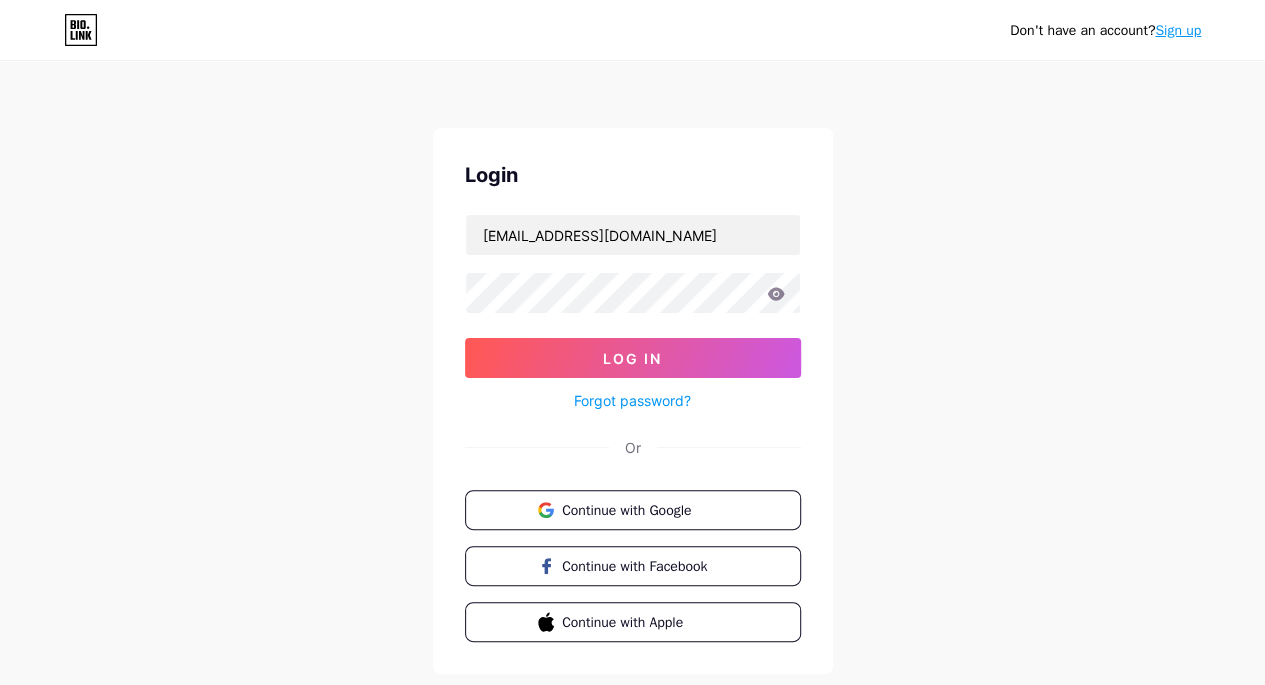 click on "Forgot password?" at bounding box center [632, 400] 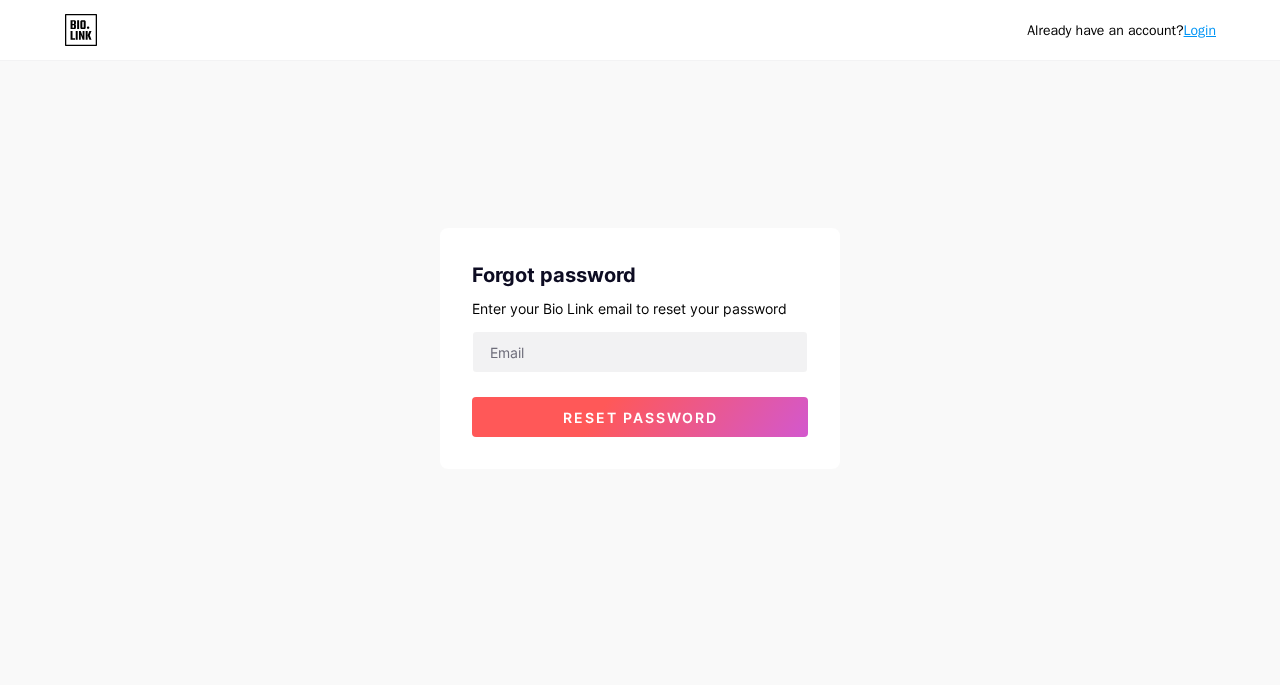 click on "Reset password" at bounding box center (640, 417) 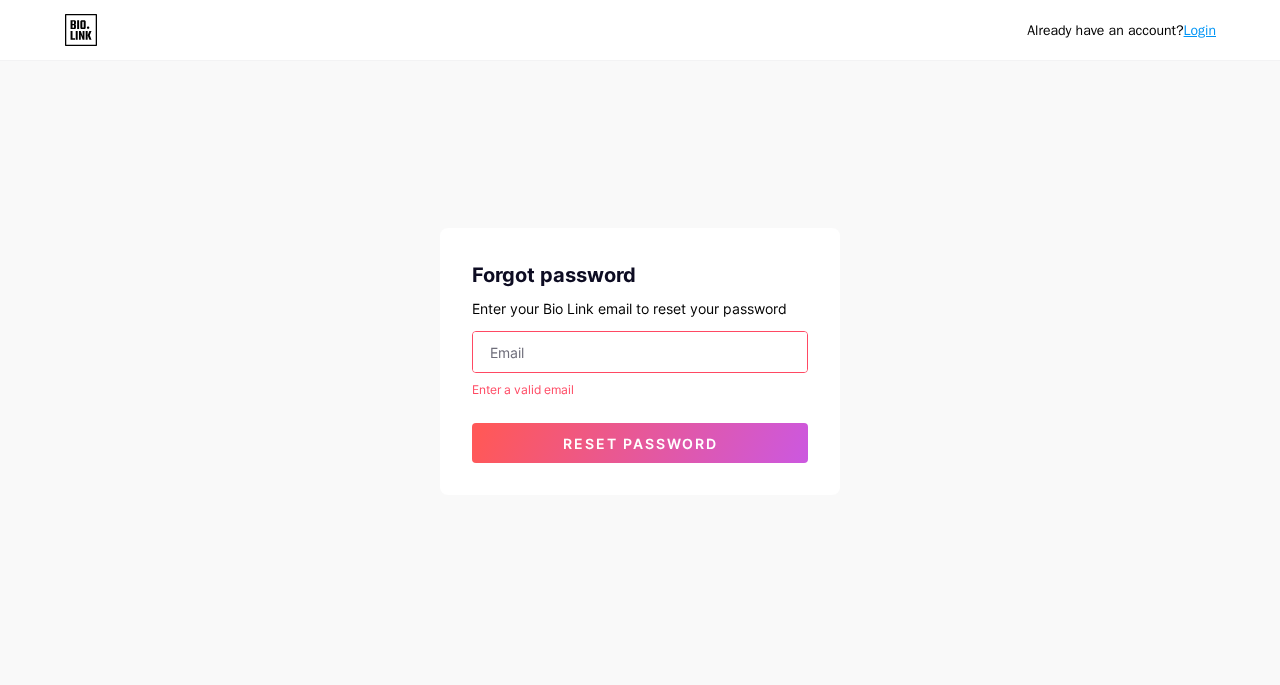 click at bounding box center (640, 352) 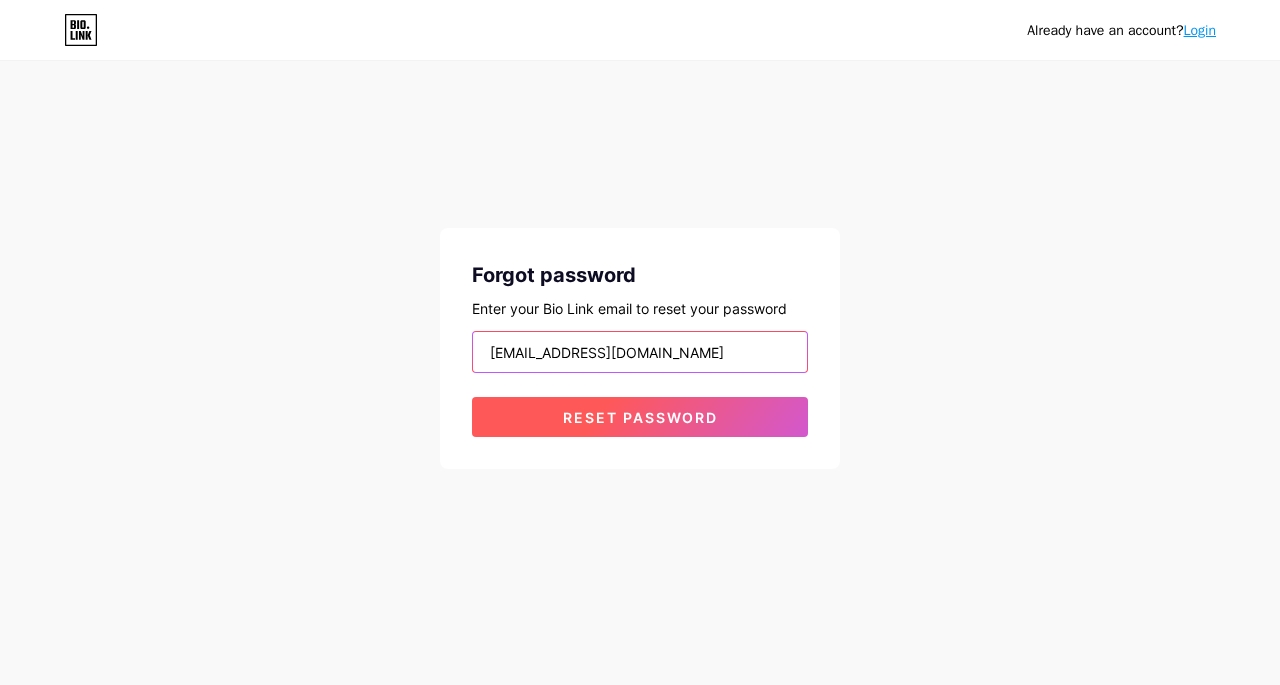 type on "[EMAIL_ADDRESS][DOMAIN_NAME]" 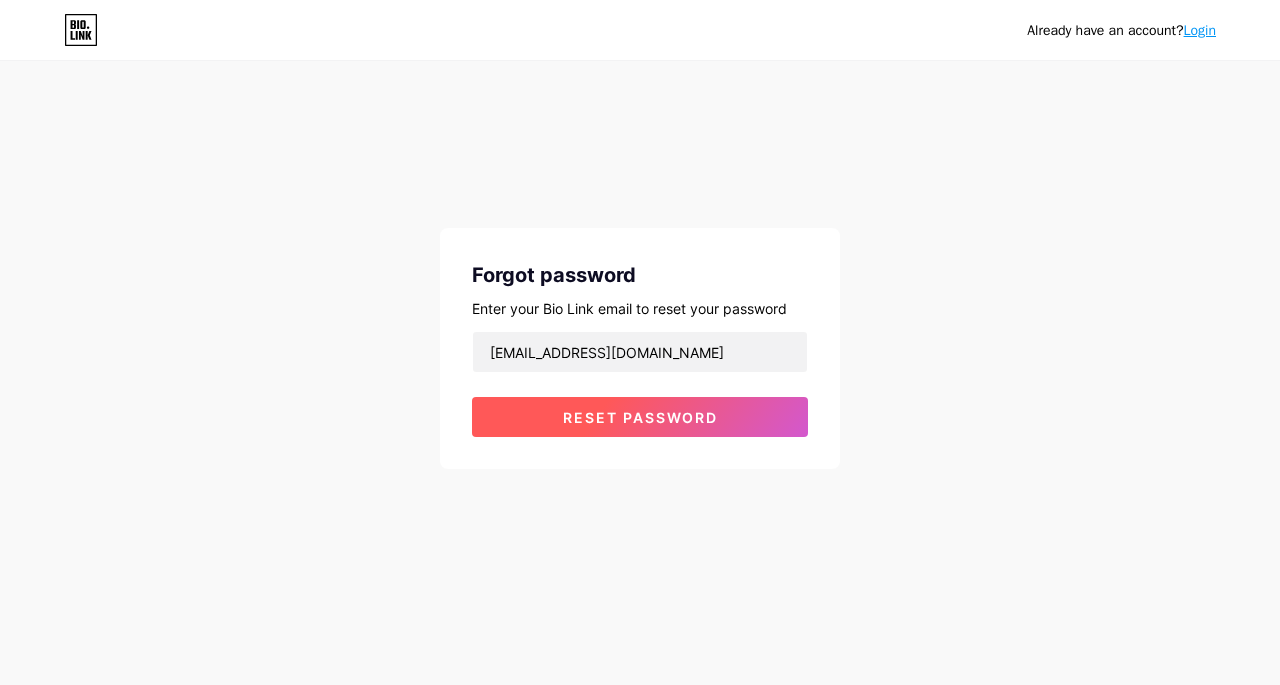 click on "Reset password" at bounding box center [640, 417] 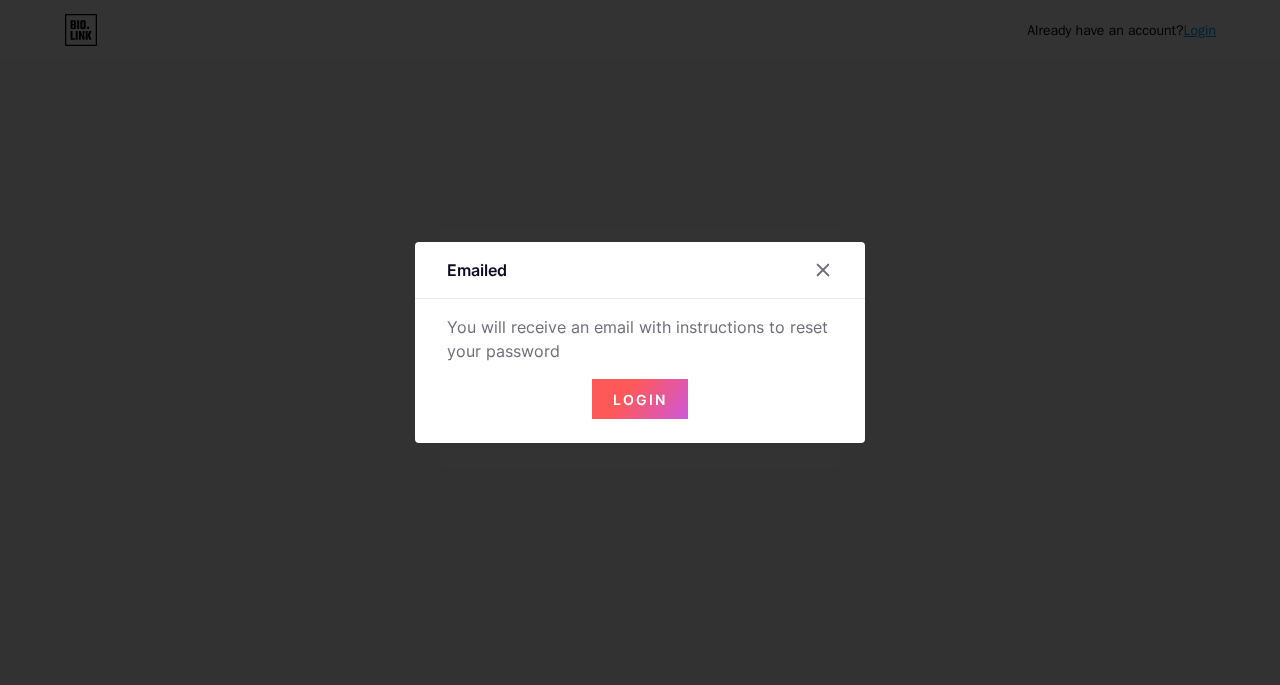 click on "Login" at bounding box center (640, 399) 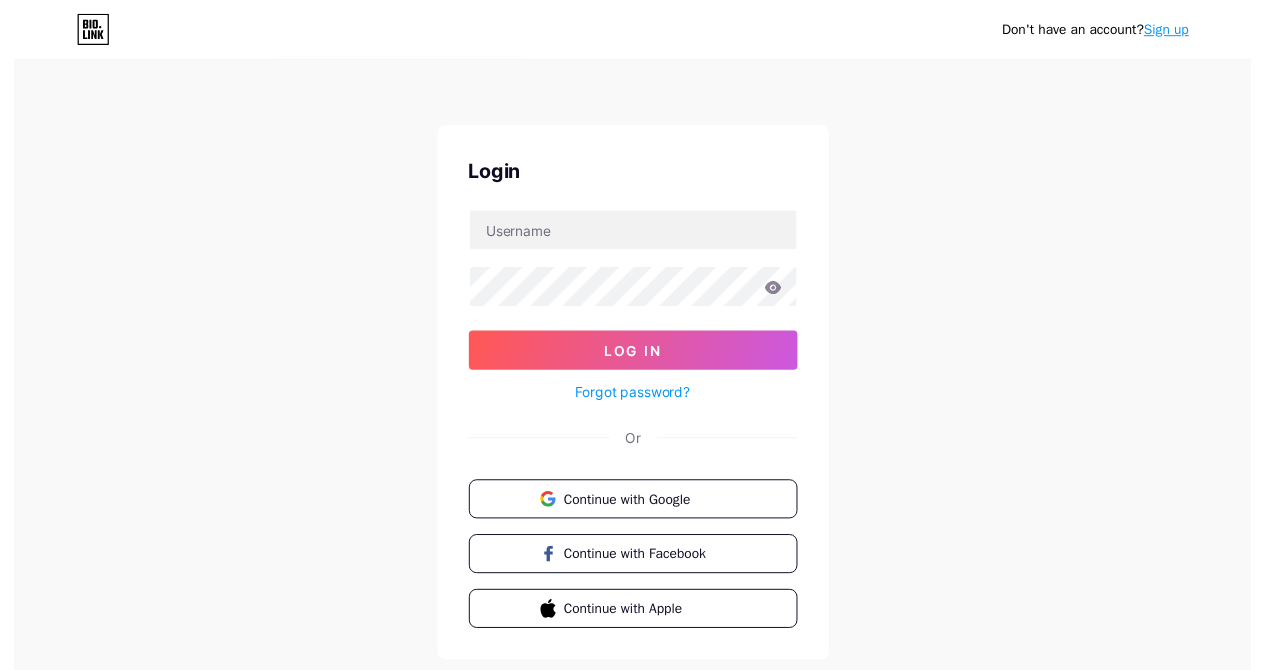 scroll, scrollTop: 0, scrollLeft: 0, axis: both 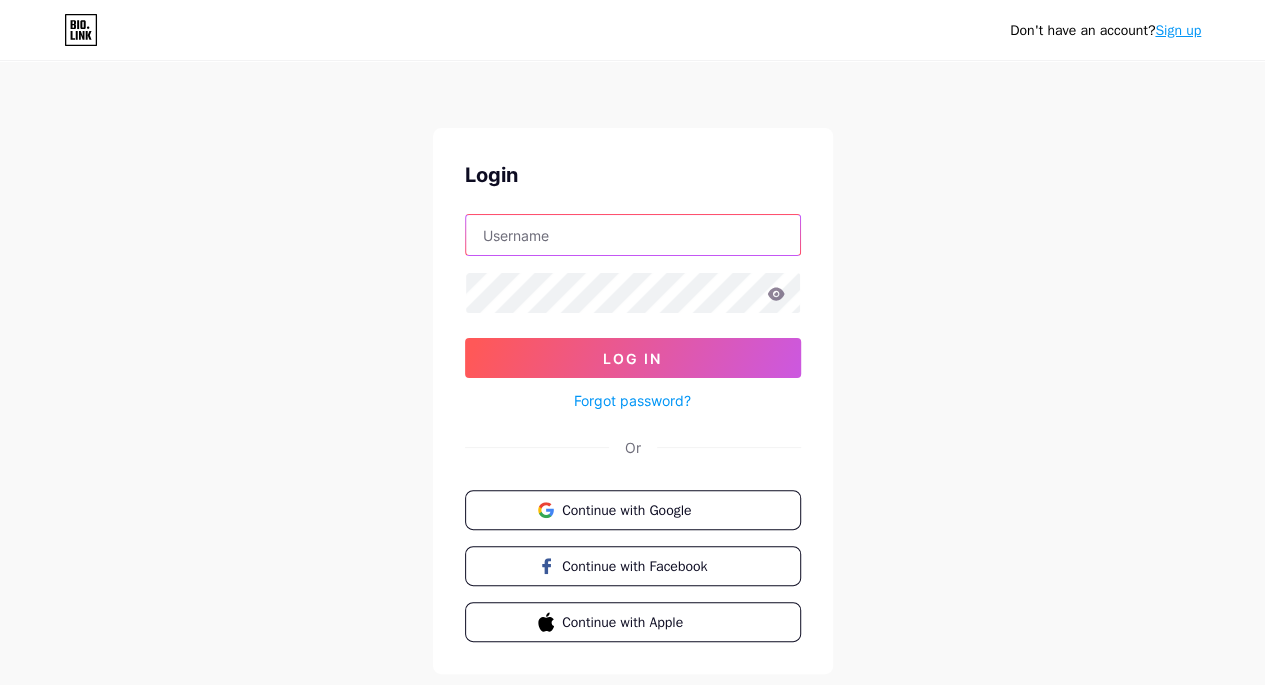 click at bounding box center [633, 235] 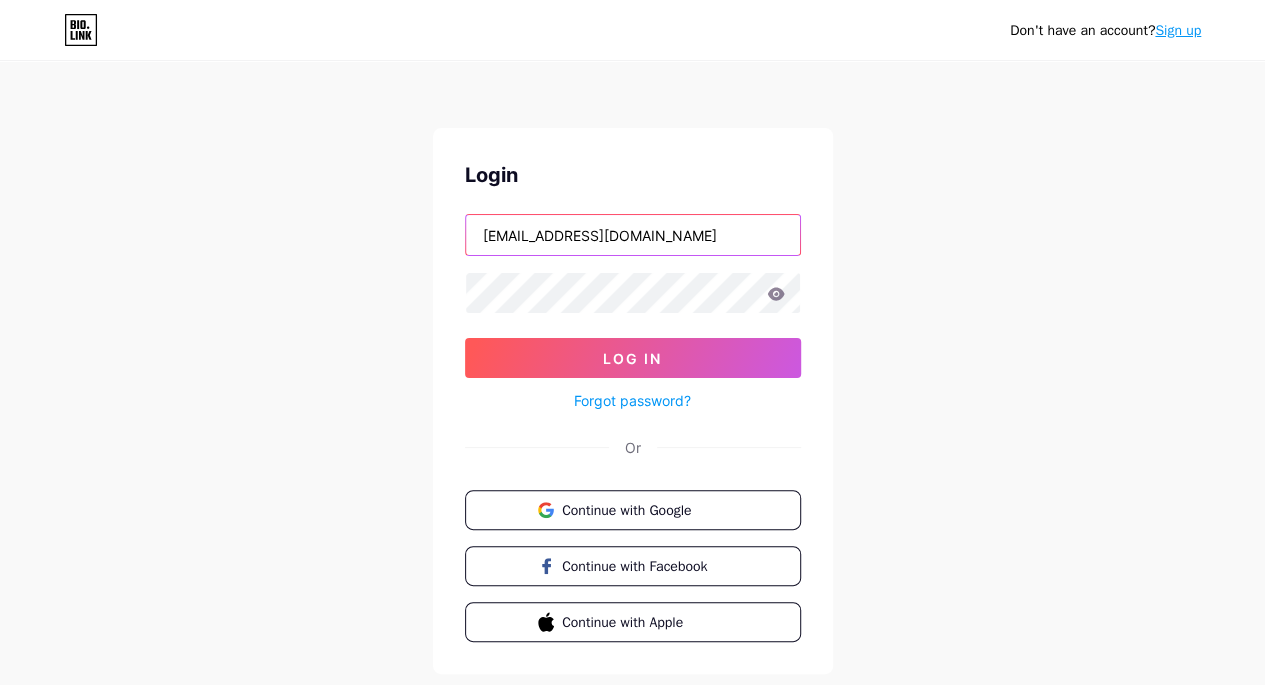 type on "[EMAIL_ADDRESS][DOMAIN_NAME]" 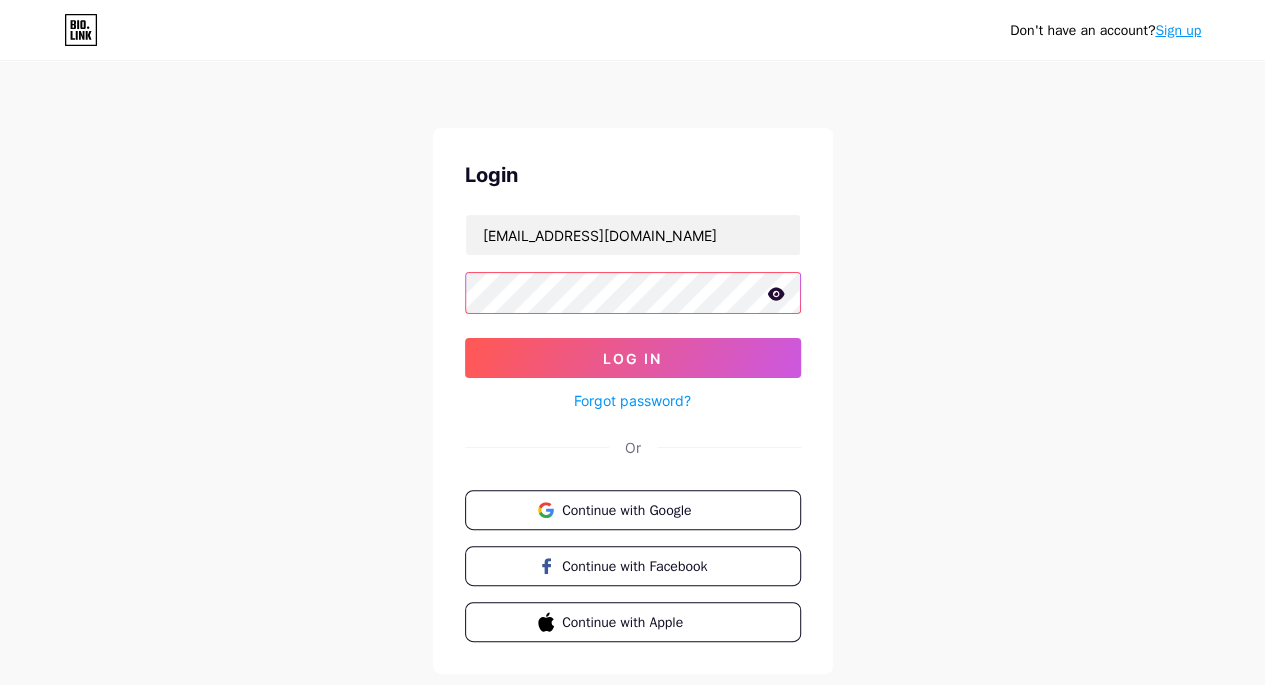 click on "Log In" at bounding box center (633, 358) 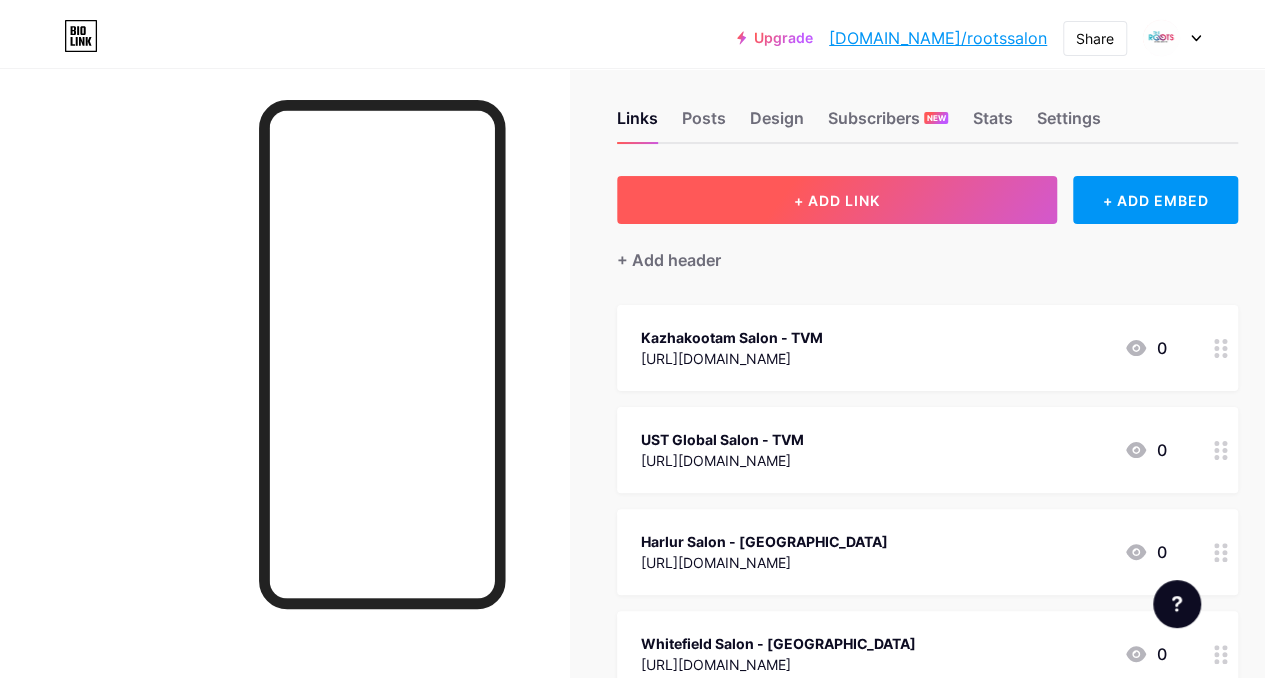 scroll, scrollTop: 0, scrollLeft: 0, axis: both 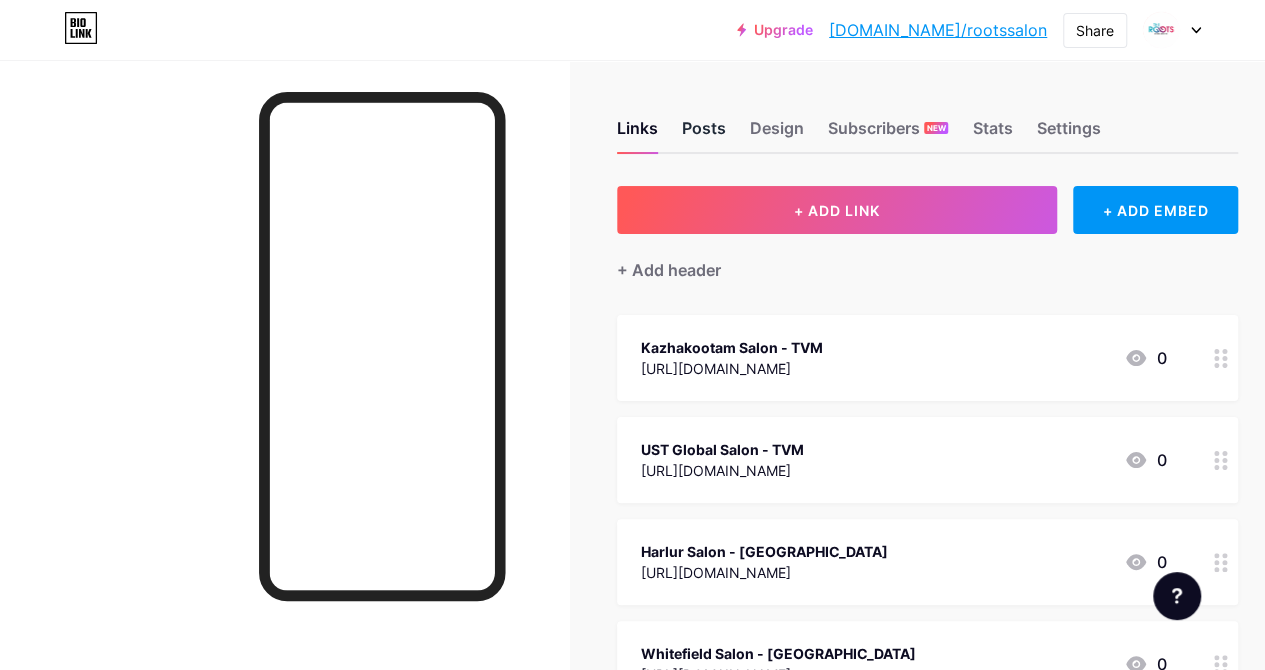 click on "Posts" at bounding box center (704, 134) 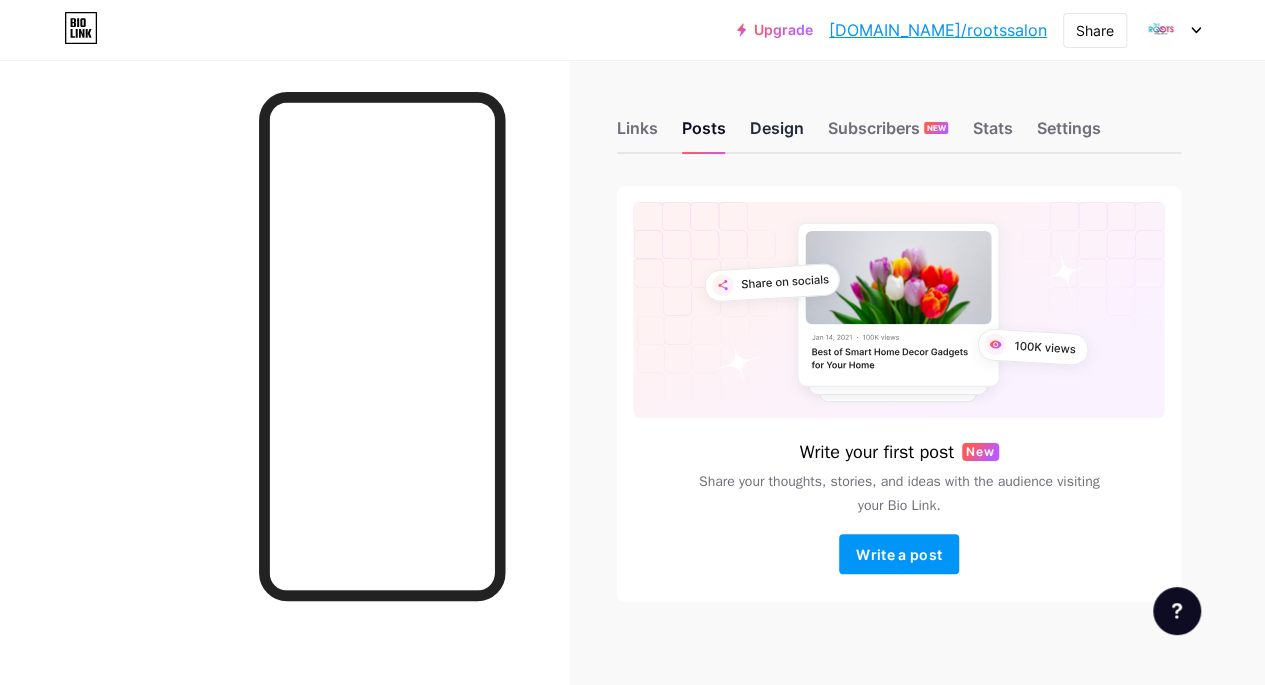 click on "Design" at bounding box center (777, 134) 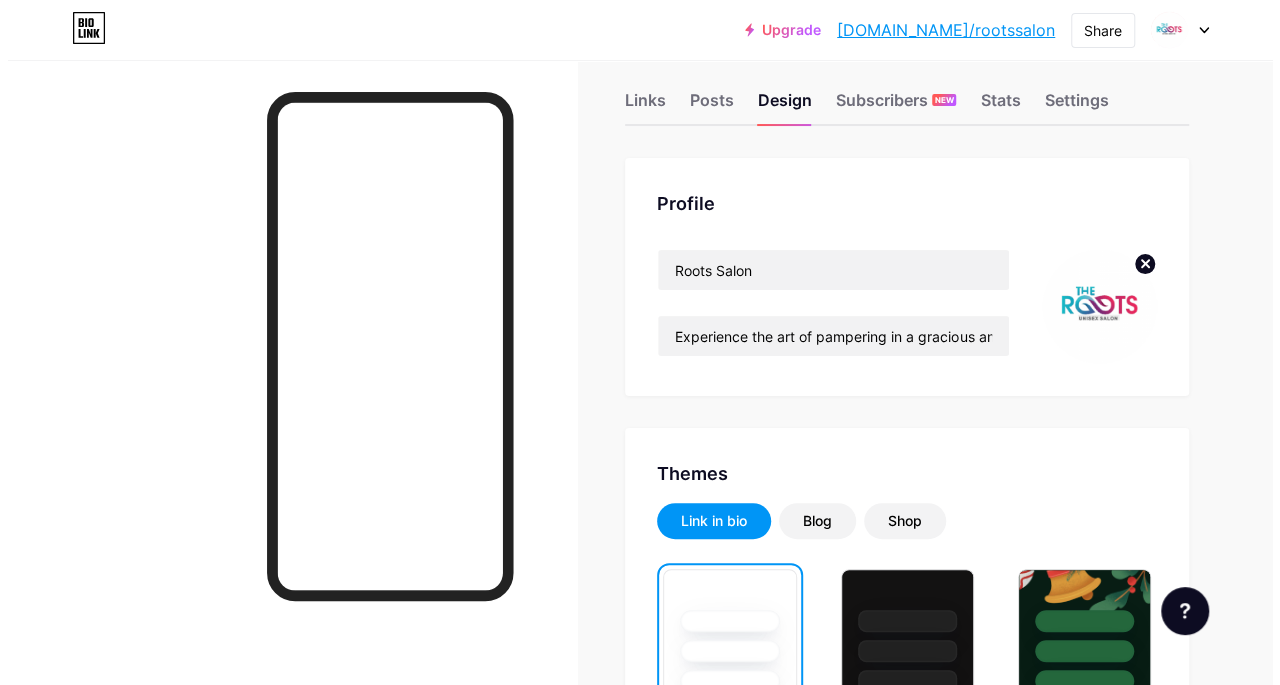 scroll, scrollTop: 0, scrollLeft: 0, axis: both 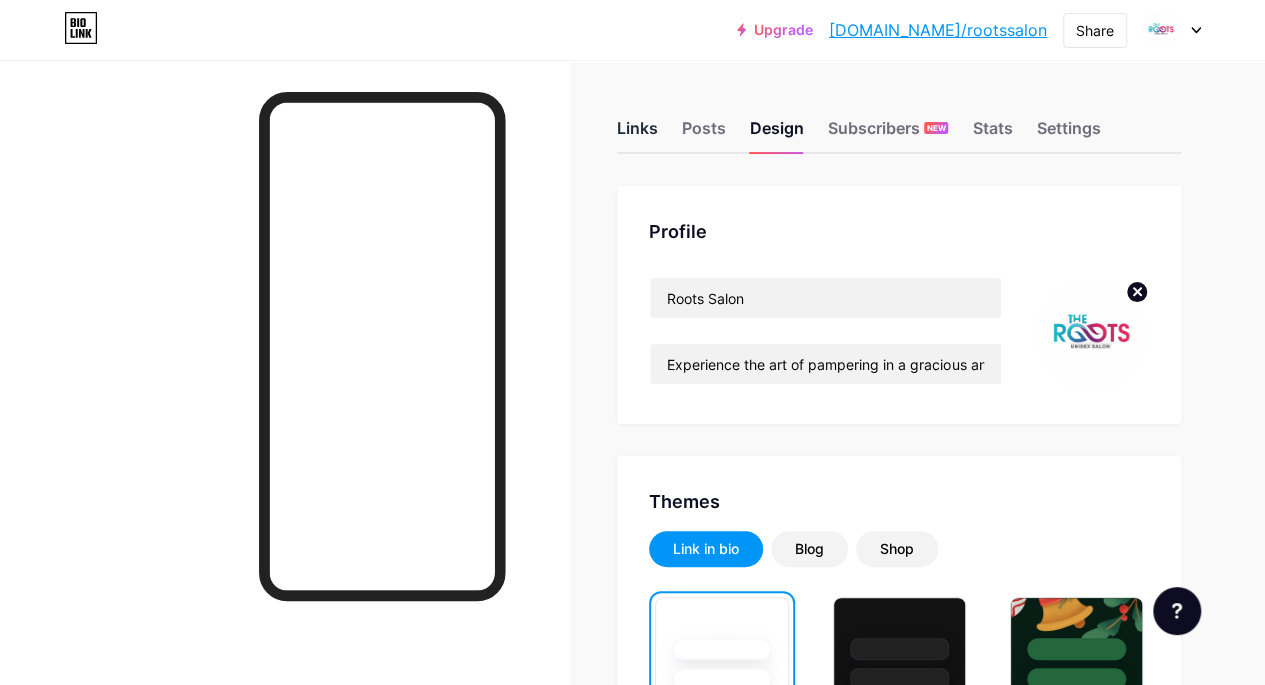 click on "Links" at bounding box center [637, 134] 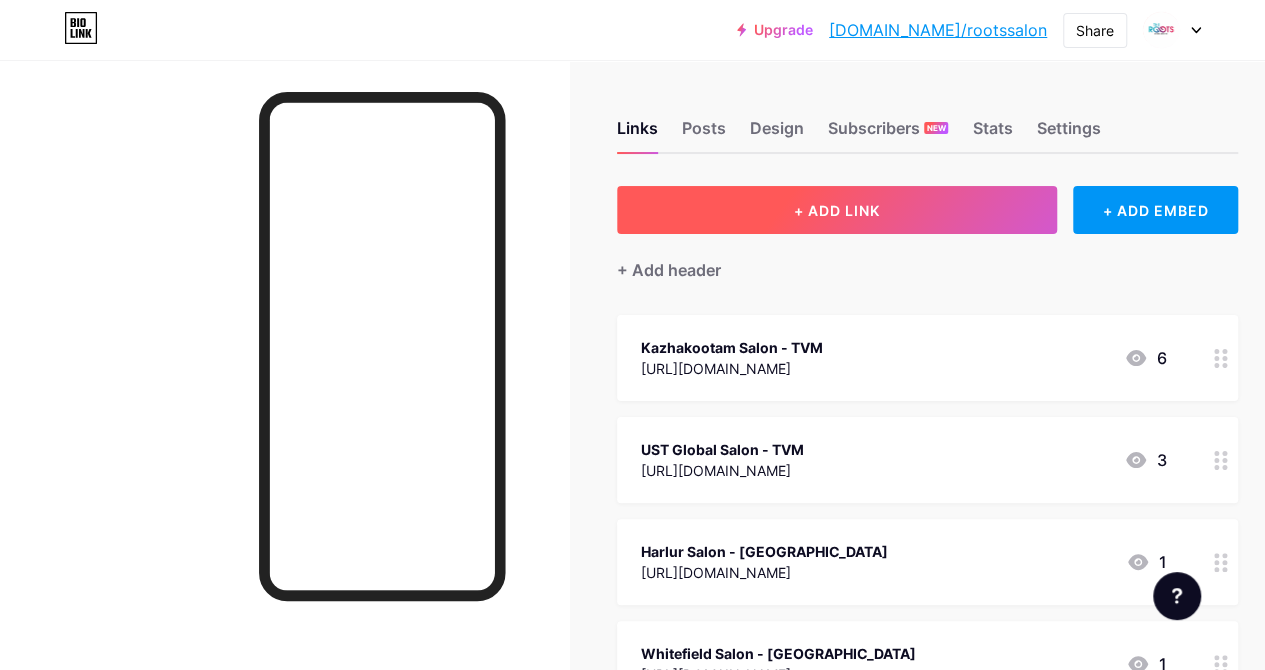 click on "+ ADD LINK" at bounding box center (837, 210) 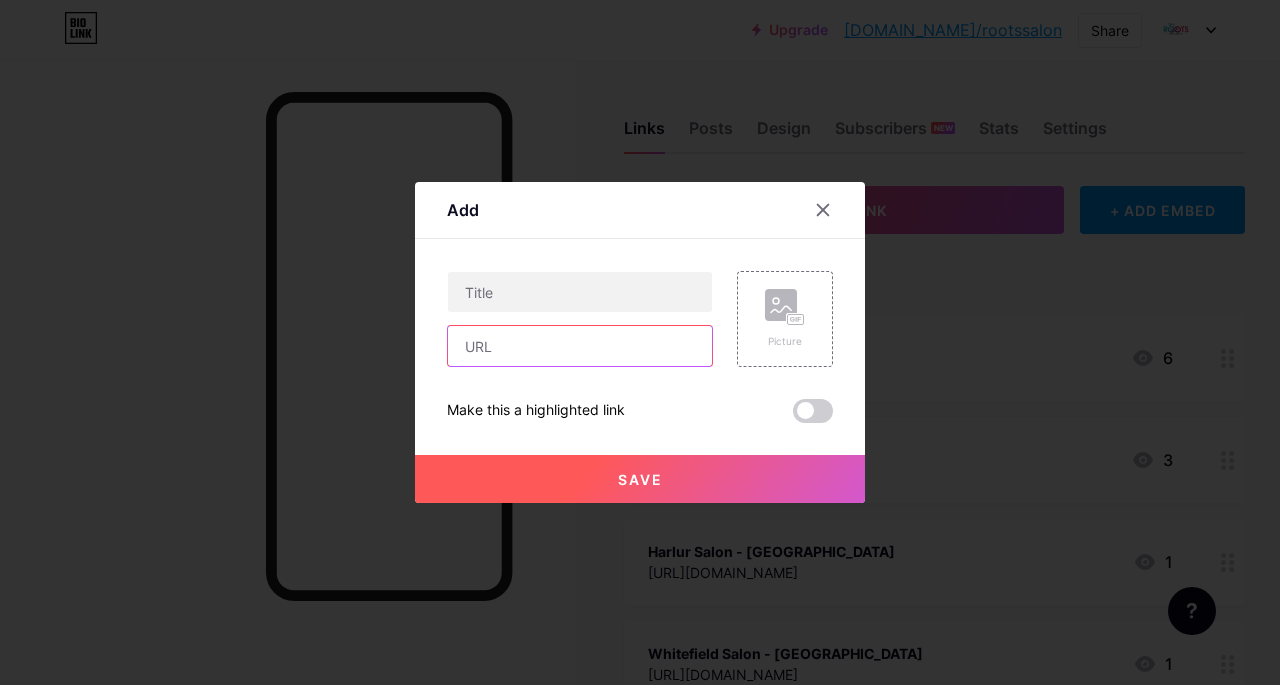 click at bounding box center (580, 346) 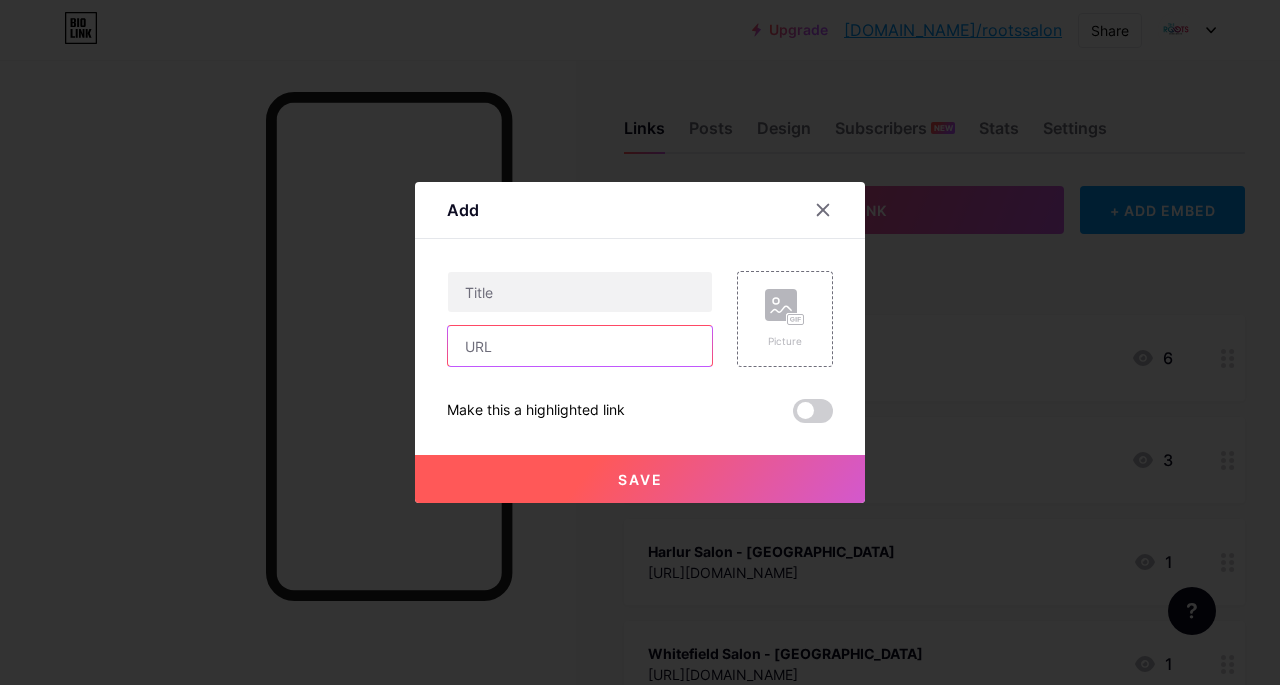 paste on "[URL][DOMAIN_NAME]" 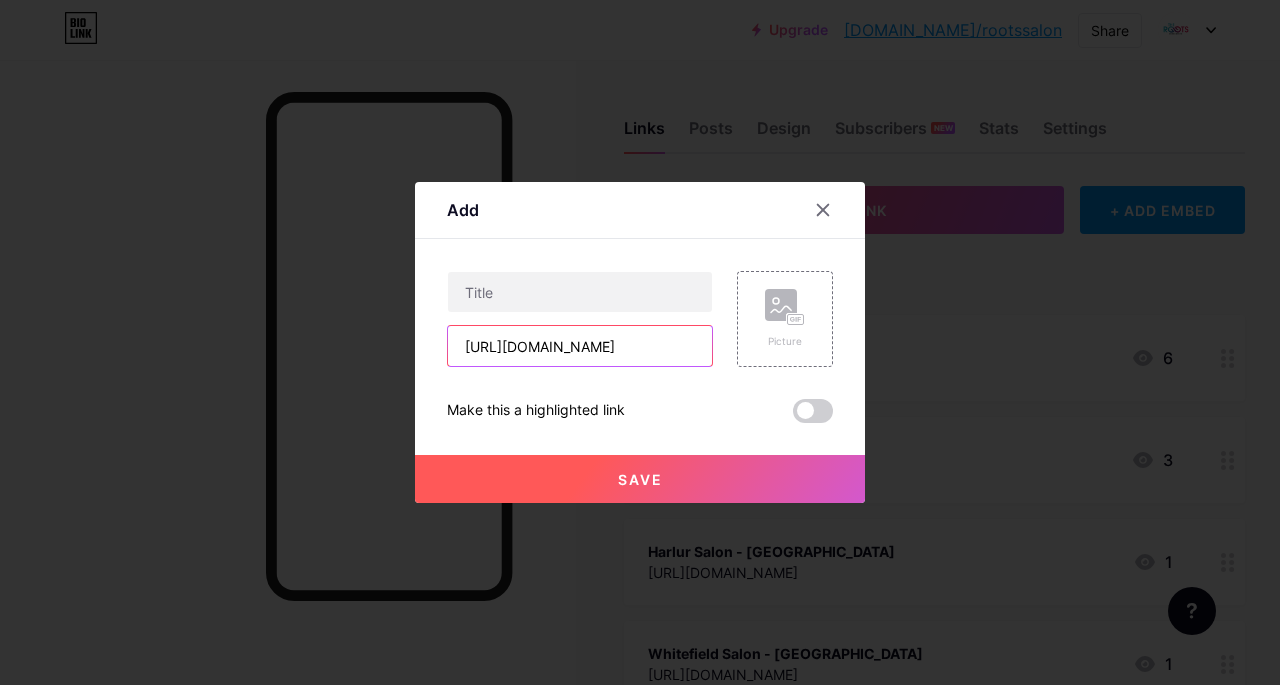 scroll, scrollTop: 0, scrollLeft: 74, axis: horizontal 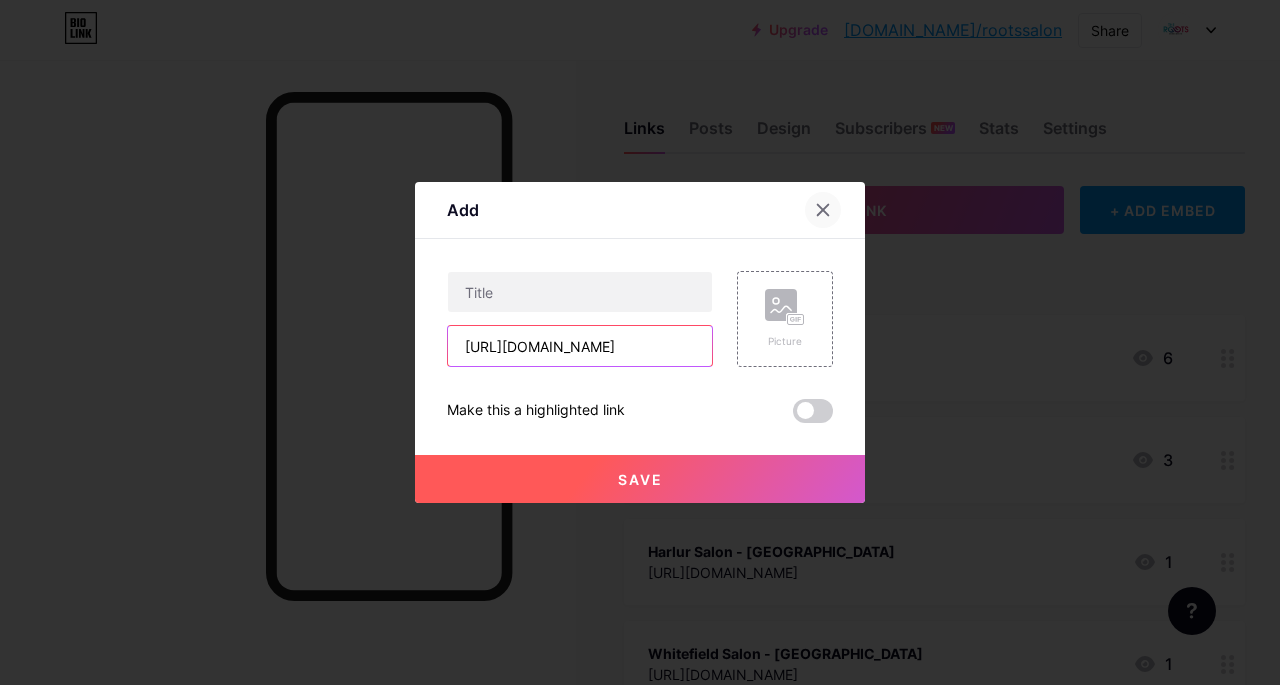 type on "[URL][DOMAIN_NAME]" 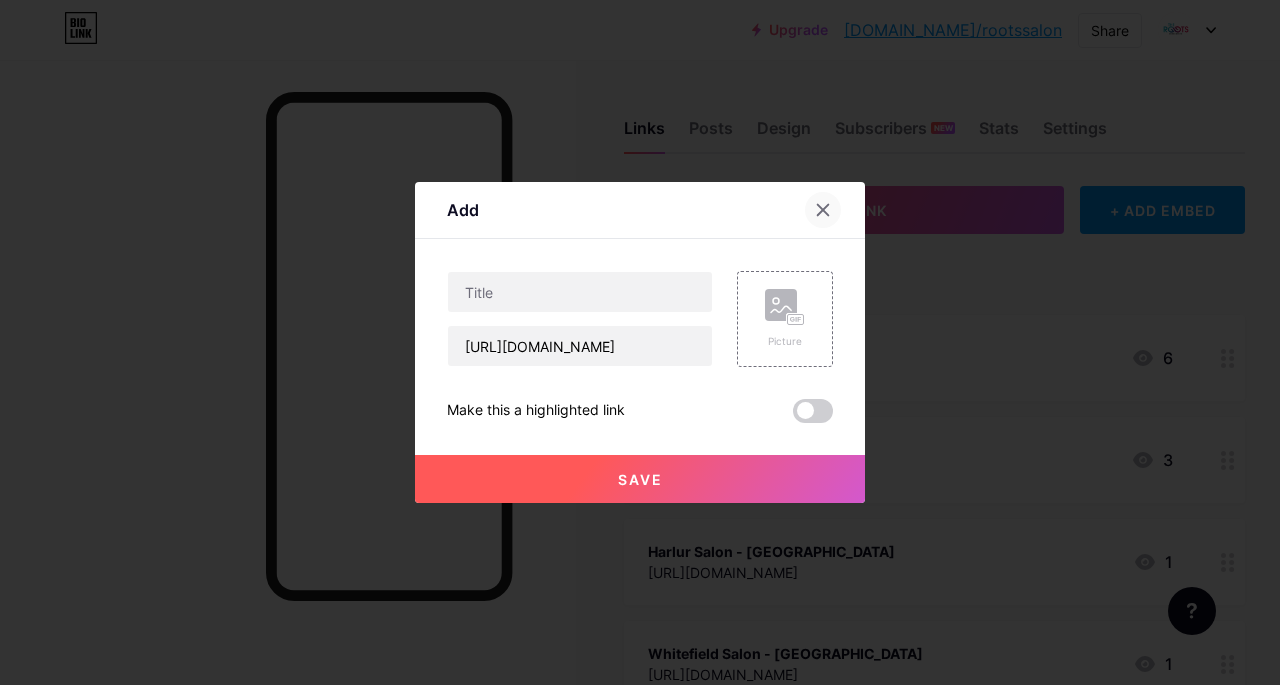 click 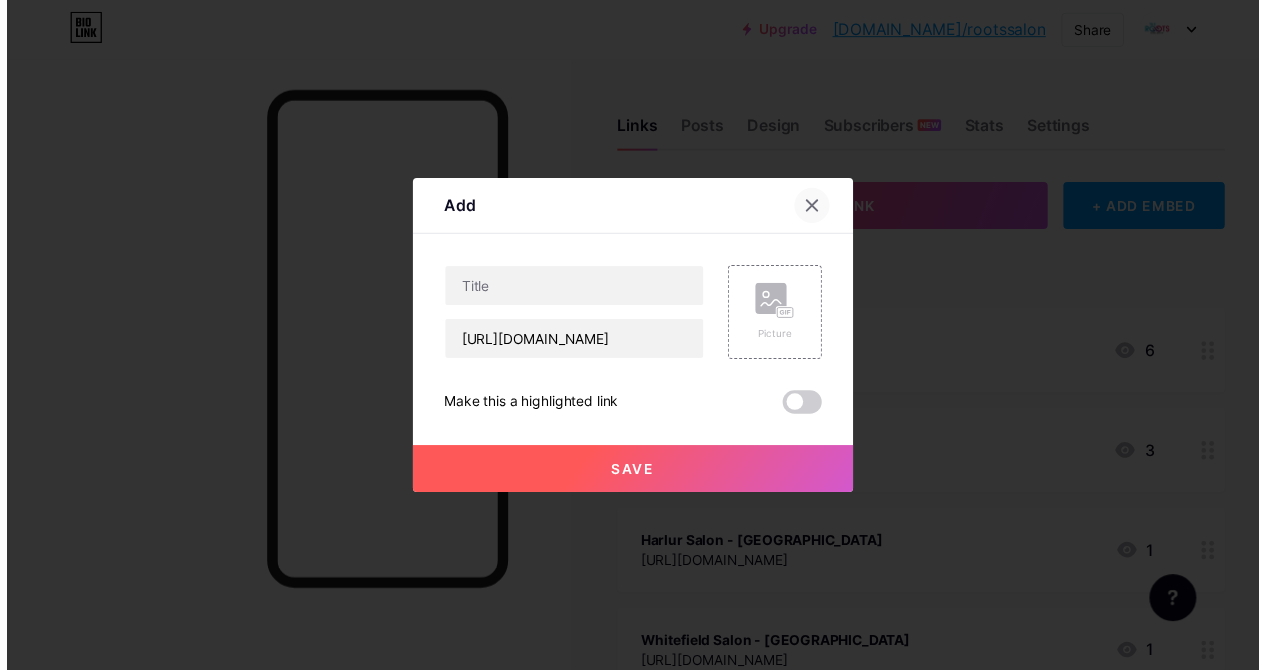 scroll, scrollTop: 0, scrollLeft: 0, axis: both 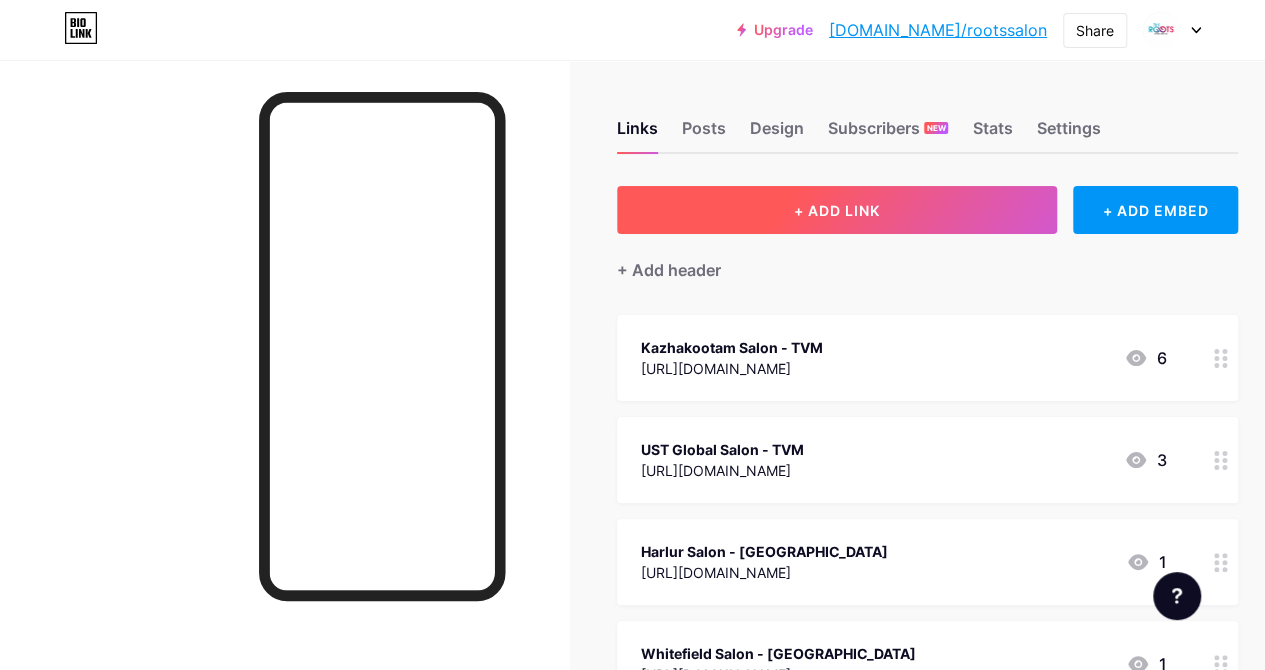 click on "+ ADD LINK" at bounding box center [837, 210] 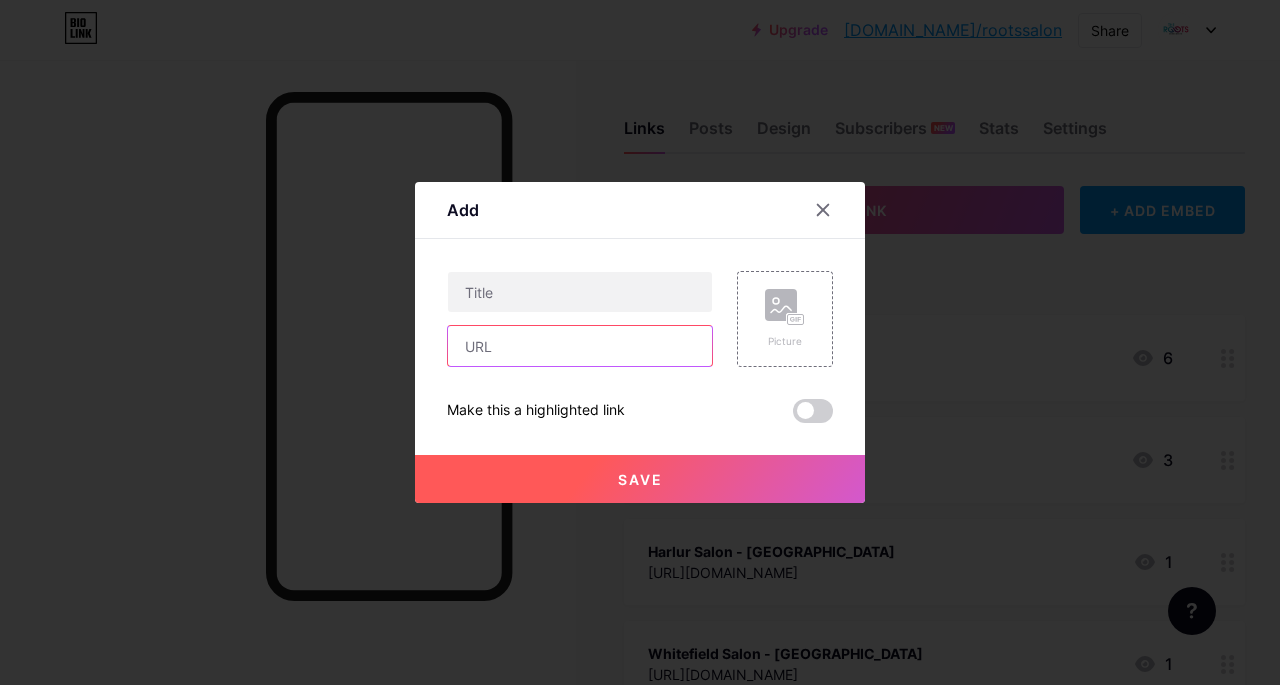 click at bounding box center [580, 346] 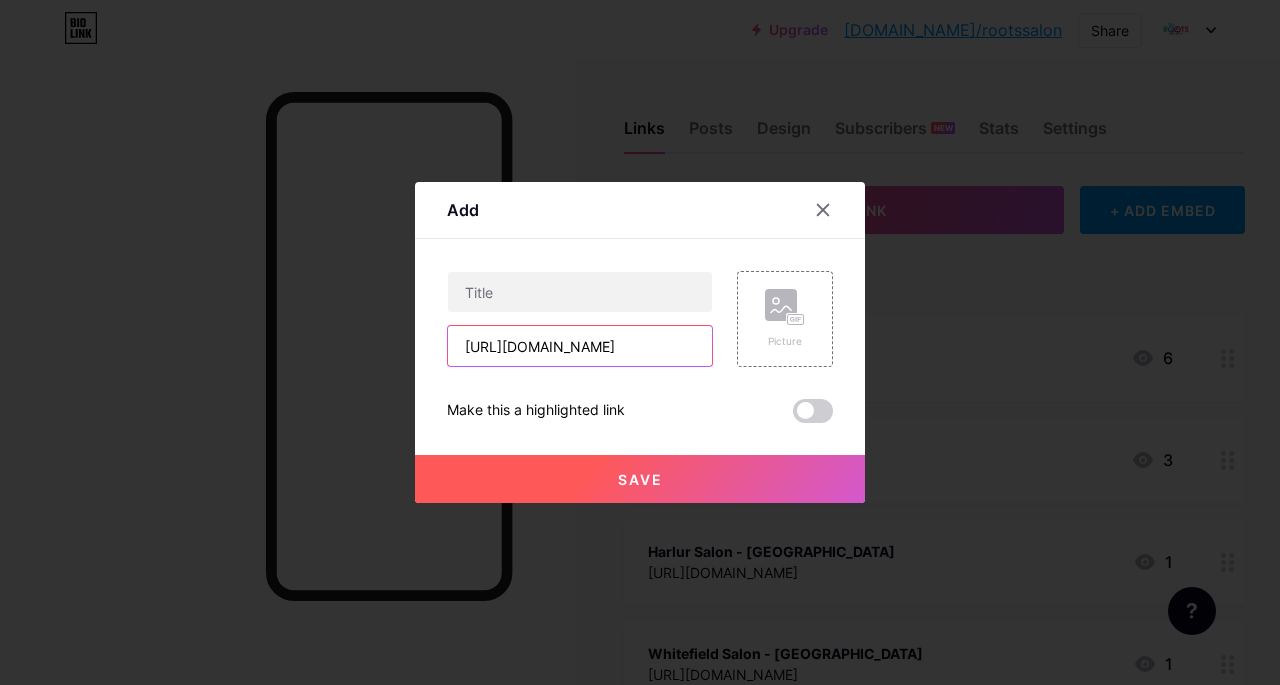 scroll, scrollTop: 0, scrollLeft: 74, axis: horizontal 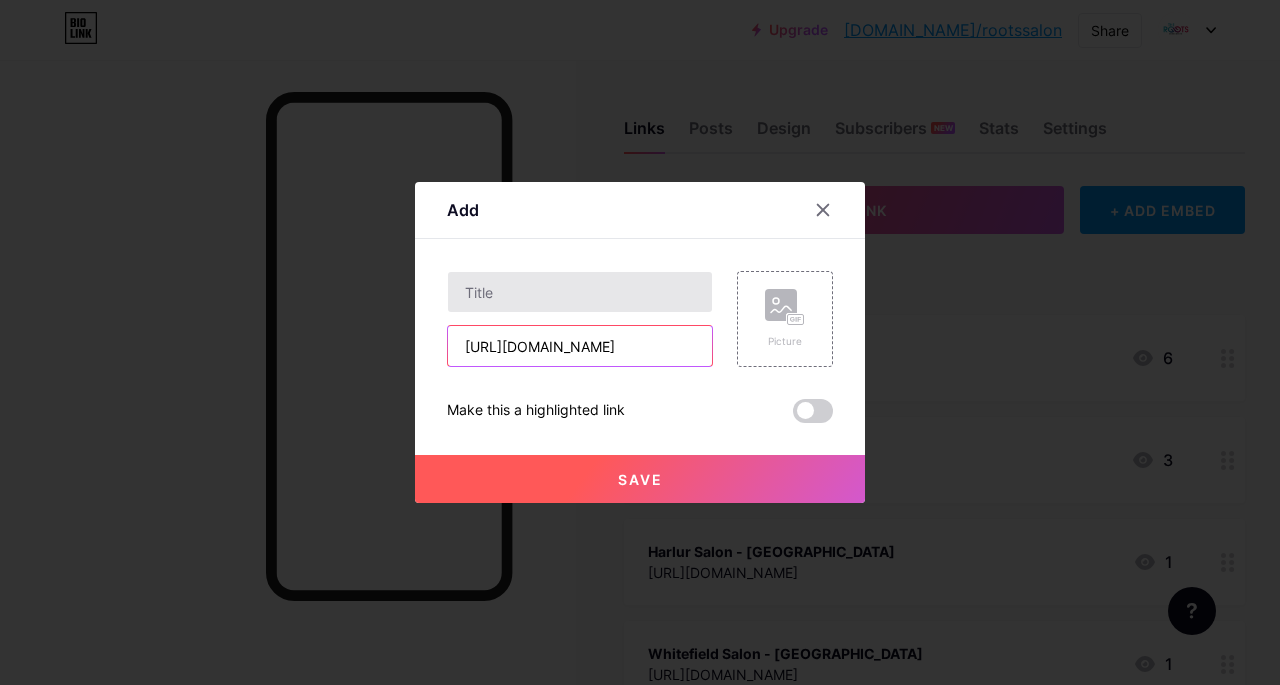type on "[URL][DOMAIN_NAME]" 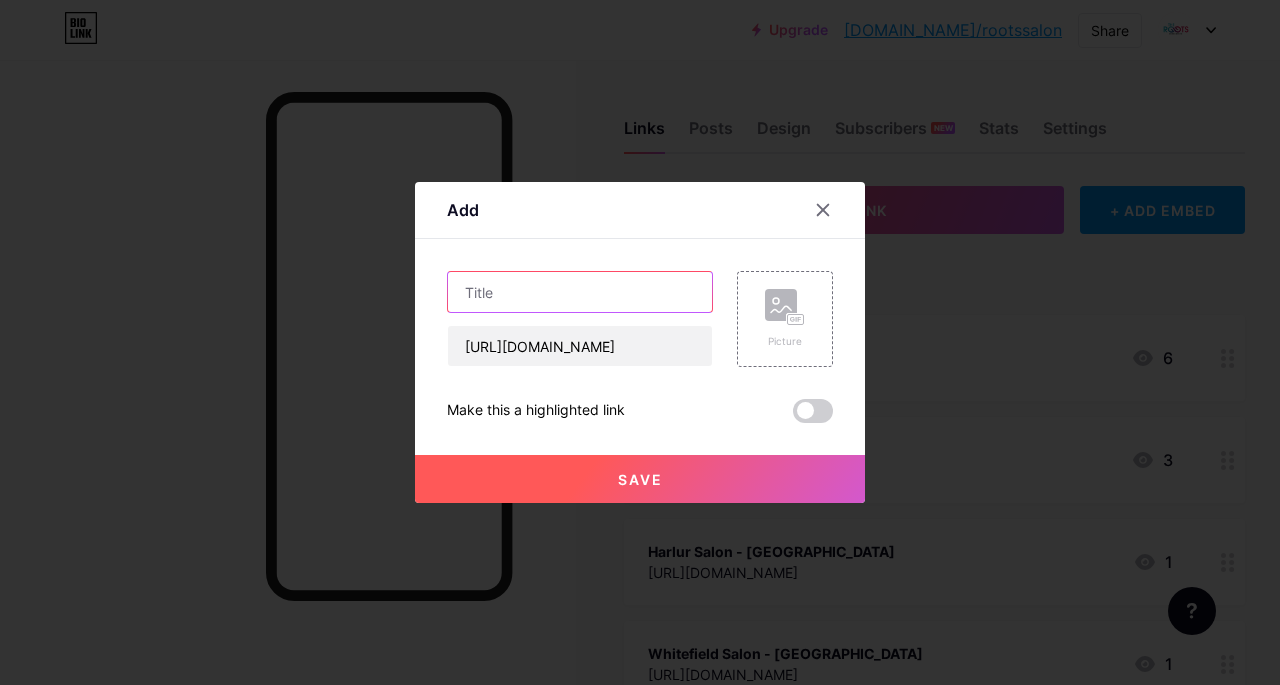 click at bounding box center [580, 292] 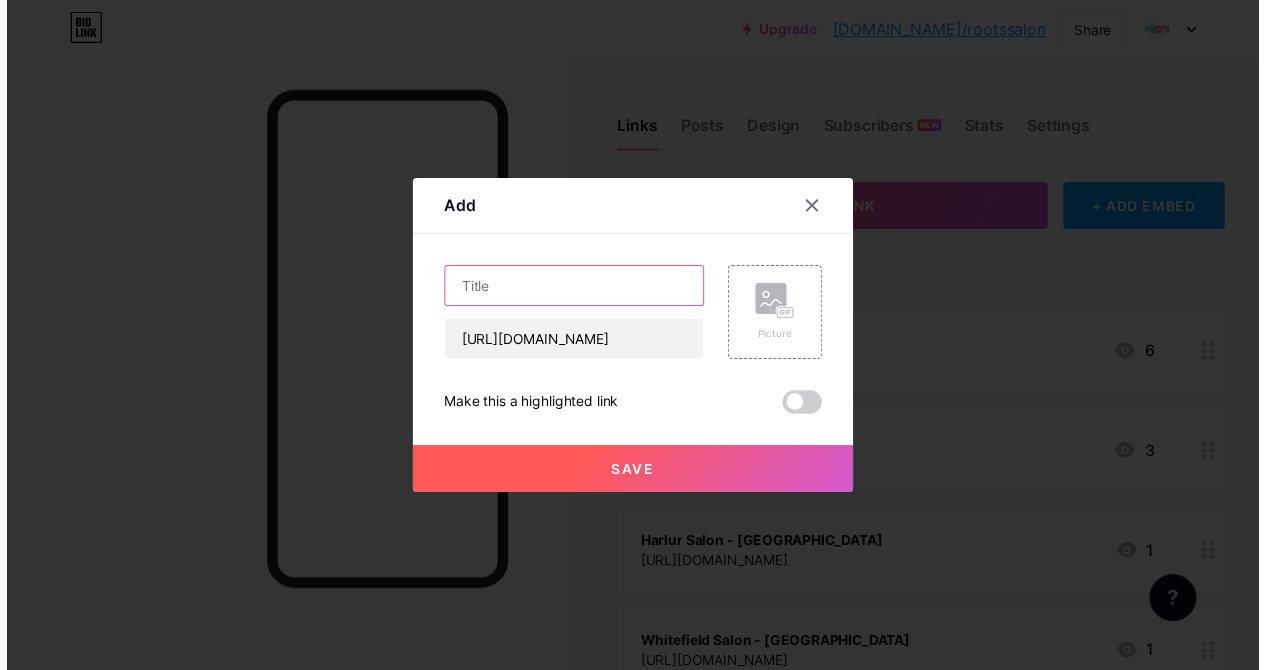 scroll, scrollTop: 0, scrollLeft: 0, axis: both 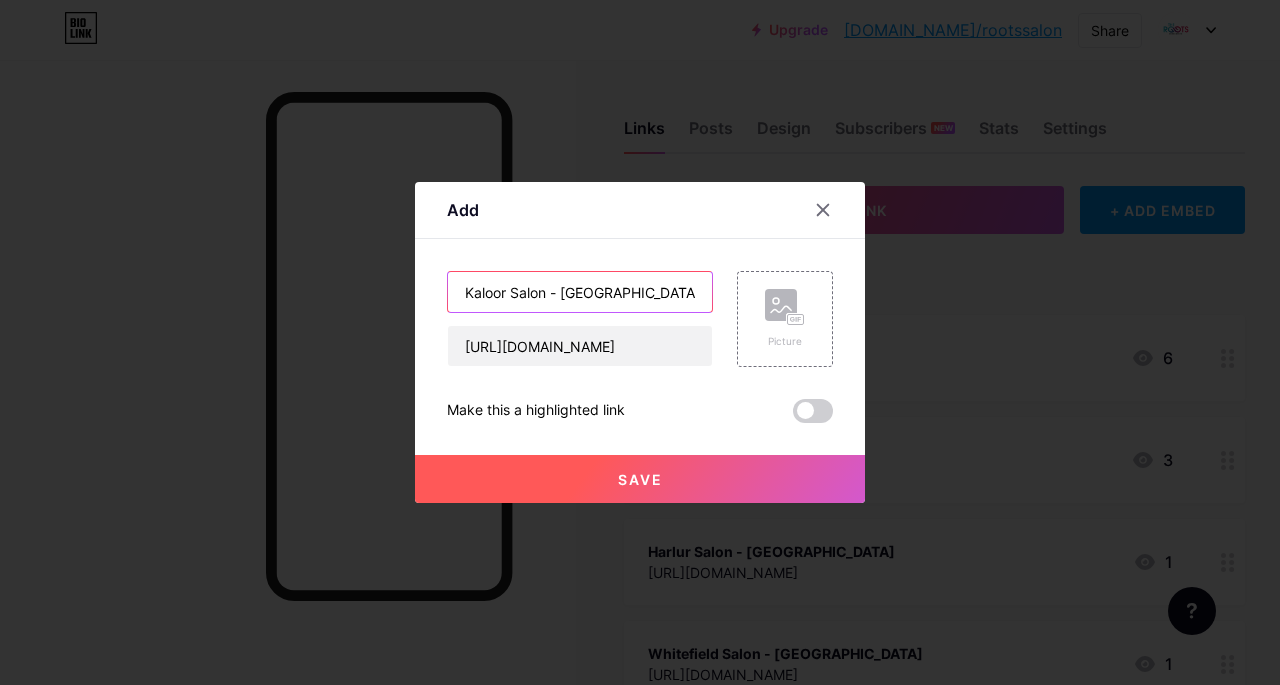 type on "Kaloor Salon - [GEOGRAPHIC_DATA]" 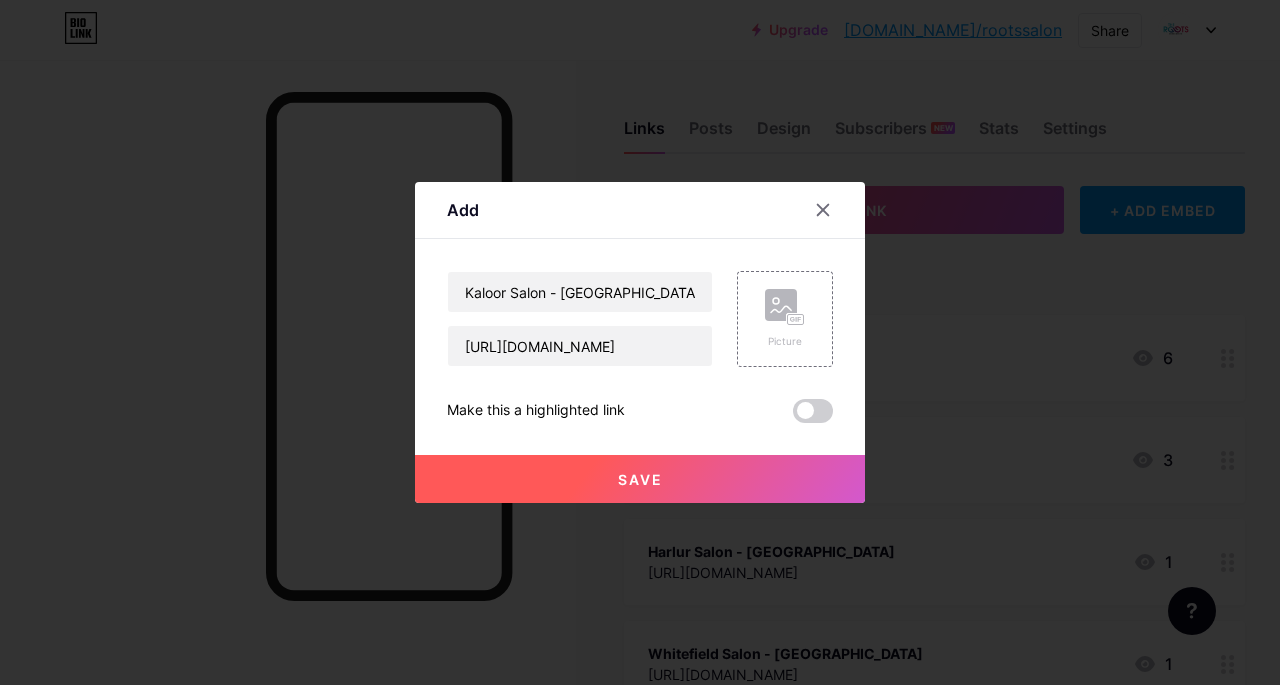 click on "Save" at bounding box center (640, 479) 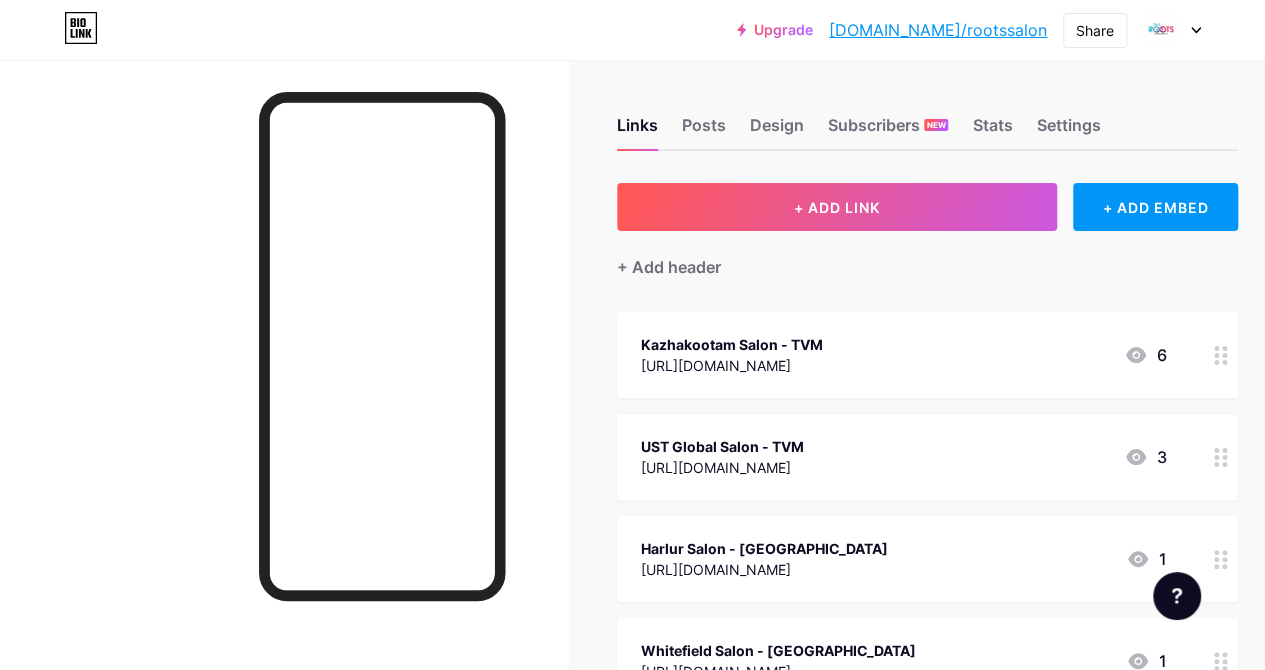 scroll, scrollTop: 0, scrollLeft: 0, axis: both 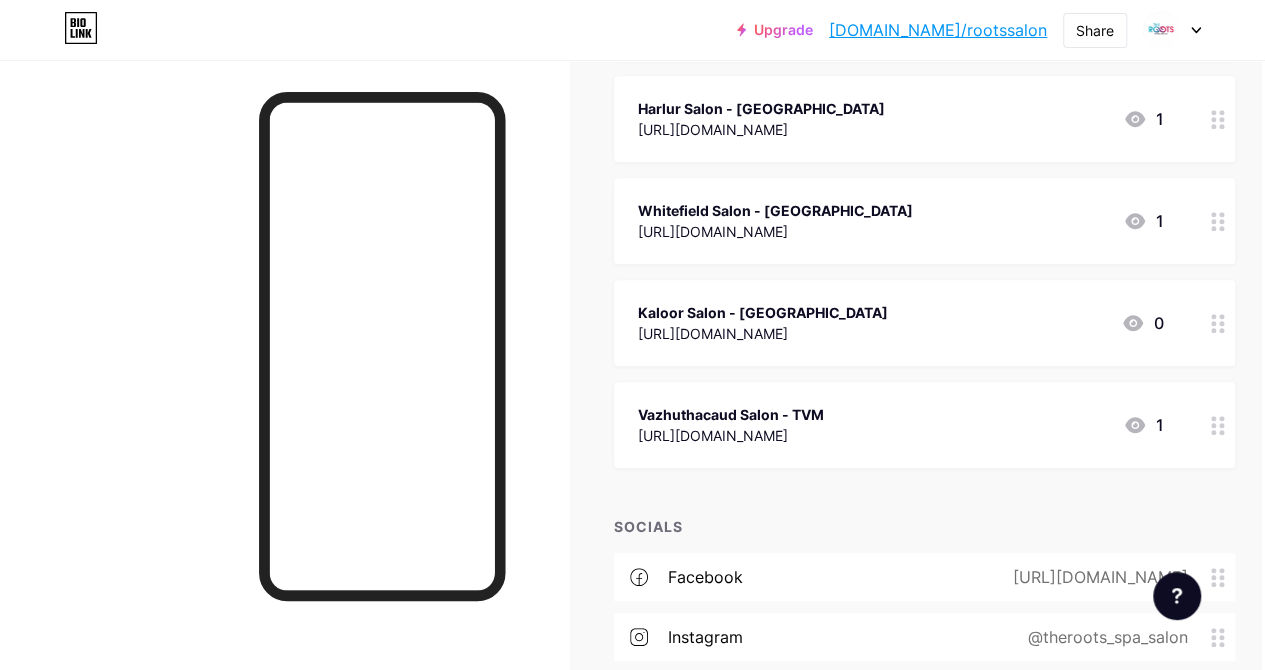 click on "[URL][DOMAIN_NAME]" at bounding box center (763, 333) 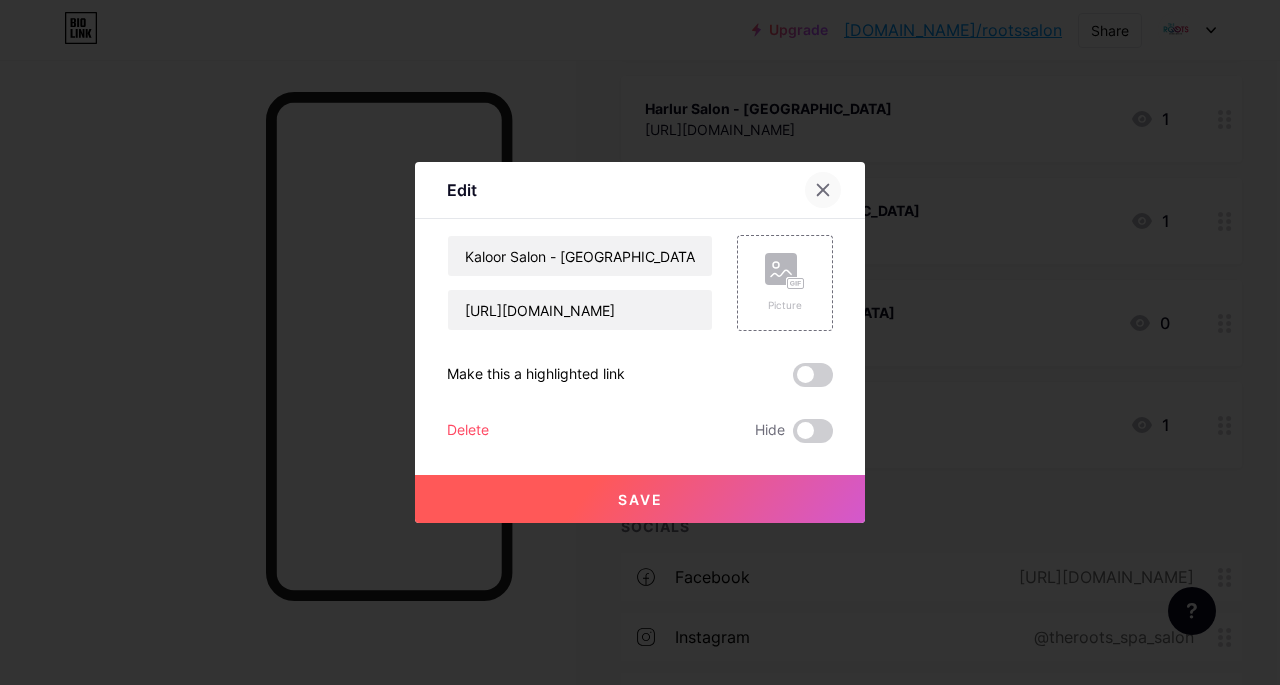 click at bounding box center [823, 190] 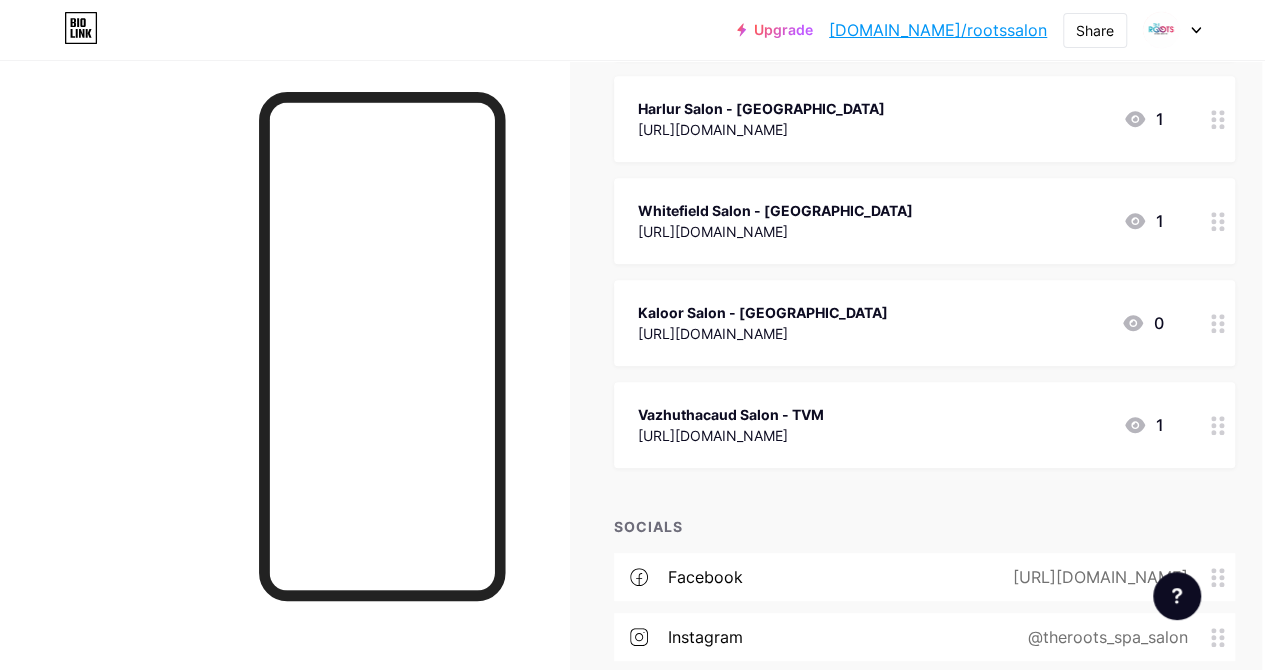 click on "[URL][DOMAIN_NAME]" at bounding box center (763, 333) 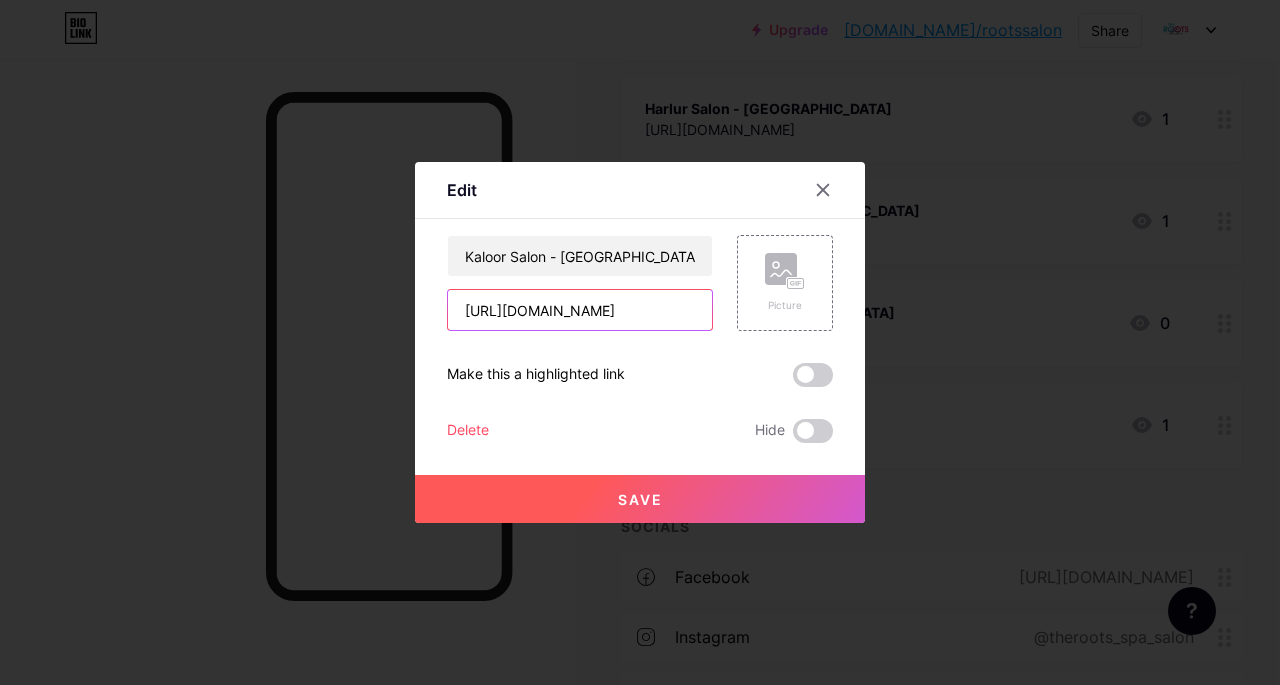 click on "[URL][DOMAIN_NAME]" at bounding box center [580, 310] 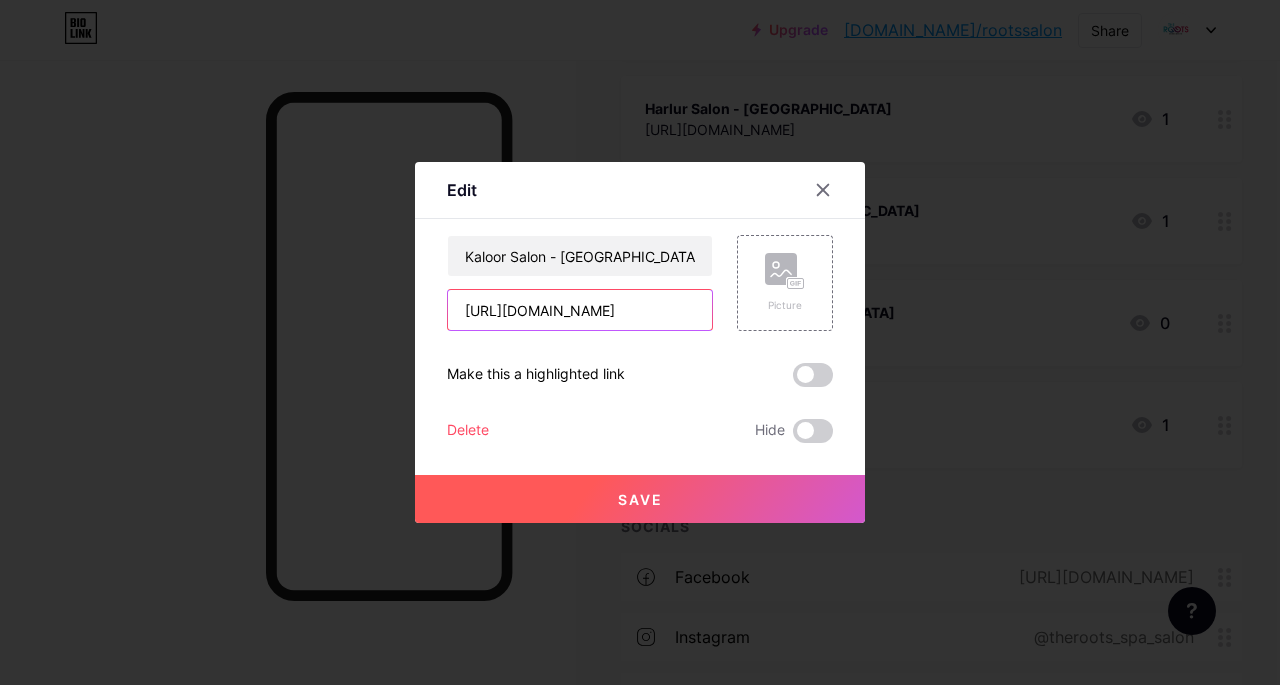 type on "https://g.co/kgs/hZvkrQb" 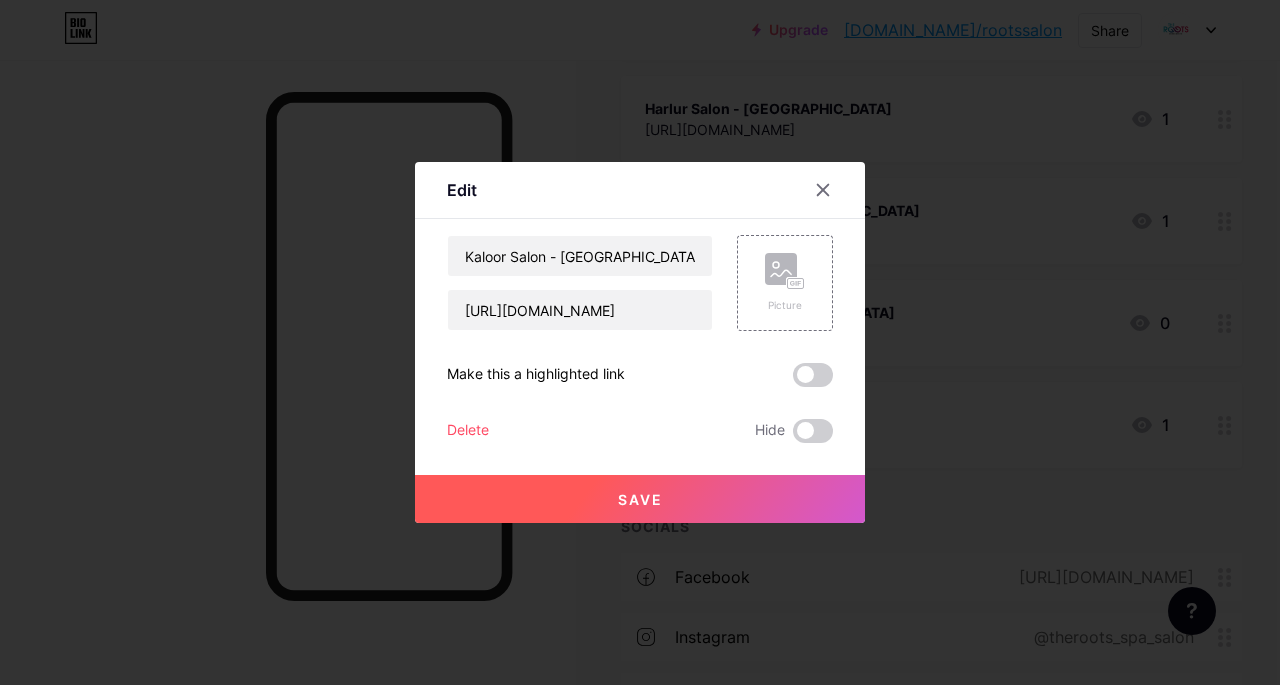 click on "Save" at bounding box center [640, 499] 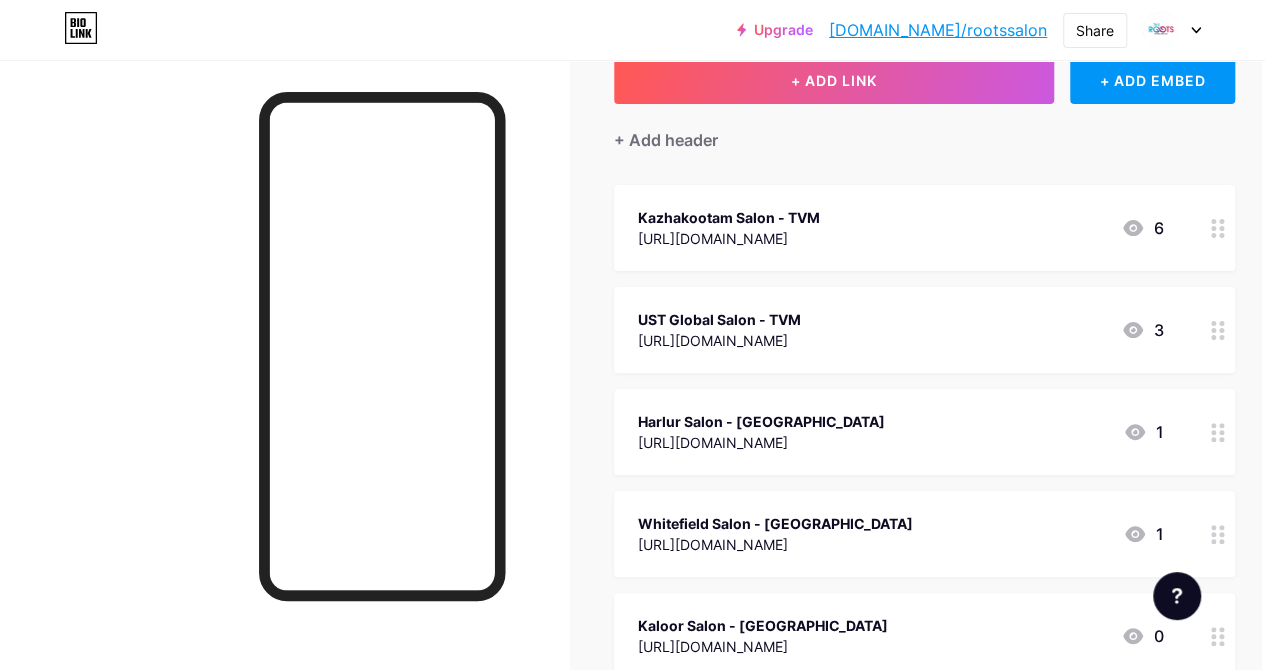 scroll, scrollTop: 129, scrollLeft: 3, axis: both 